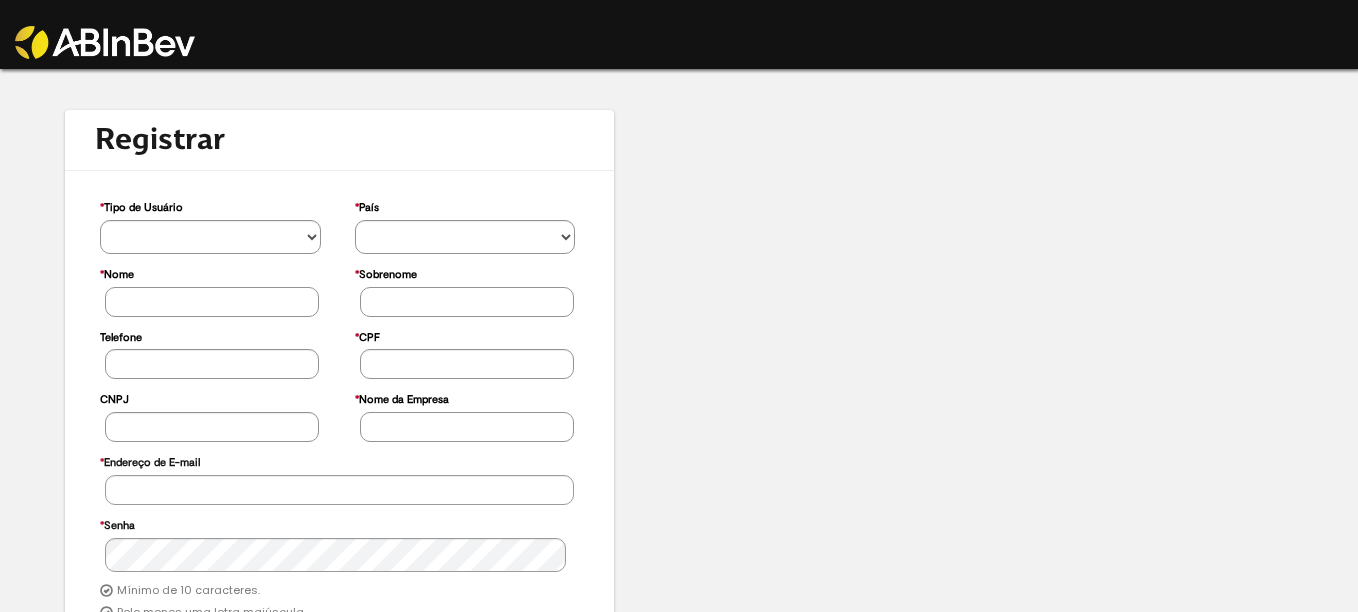 scroll, scrollTop: 0, scrollLeft: 0, axis: both 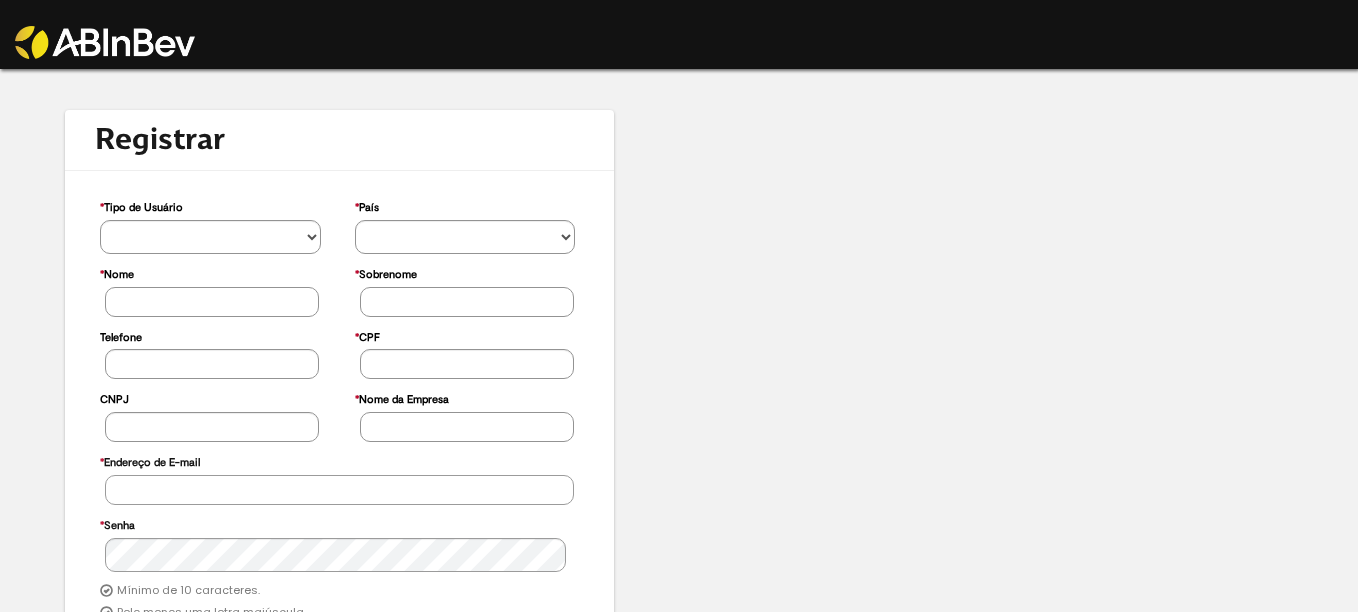 type on "**********" 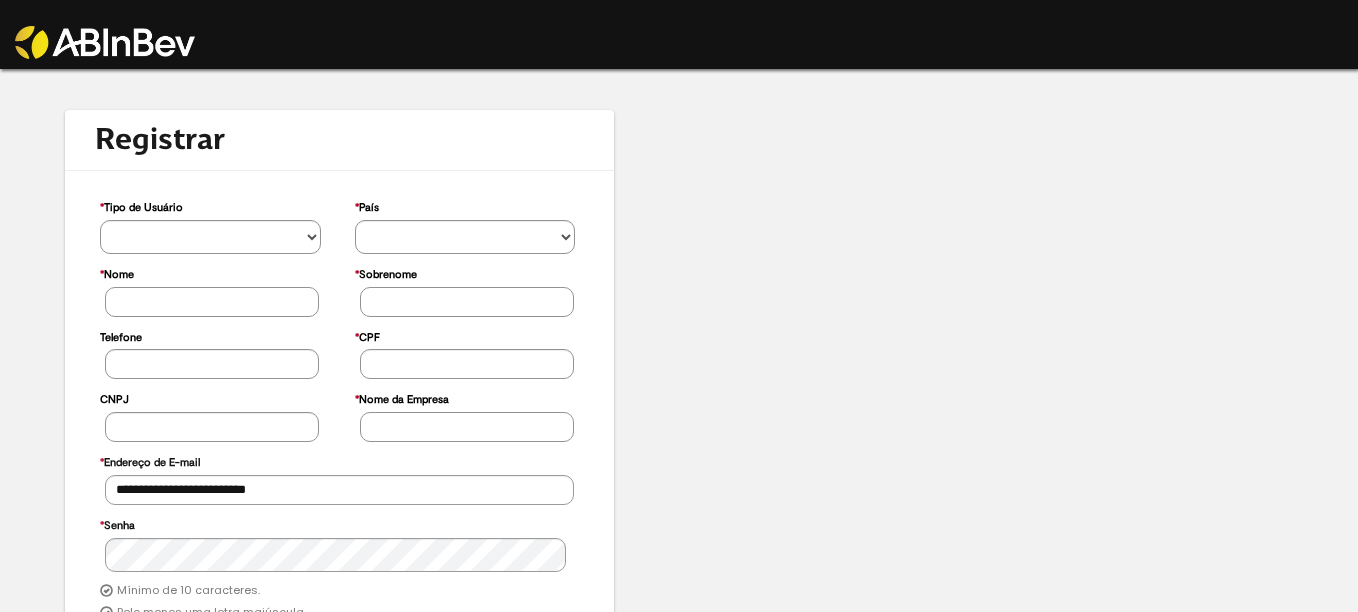 click at bounding box center (105, 42) 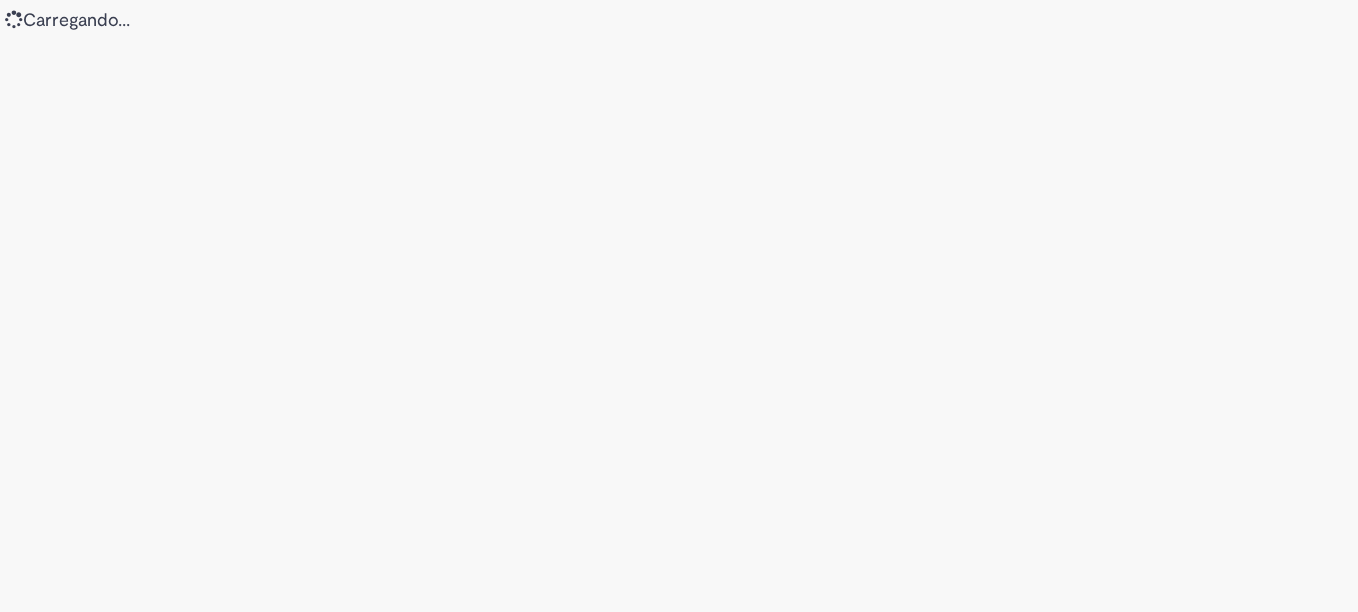 scroll, scrollTop: 0, scrollLeft: 0, axis: both 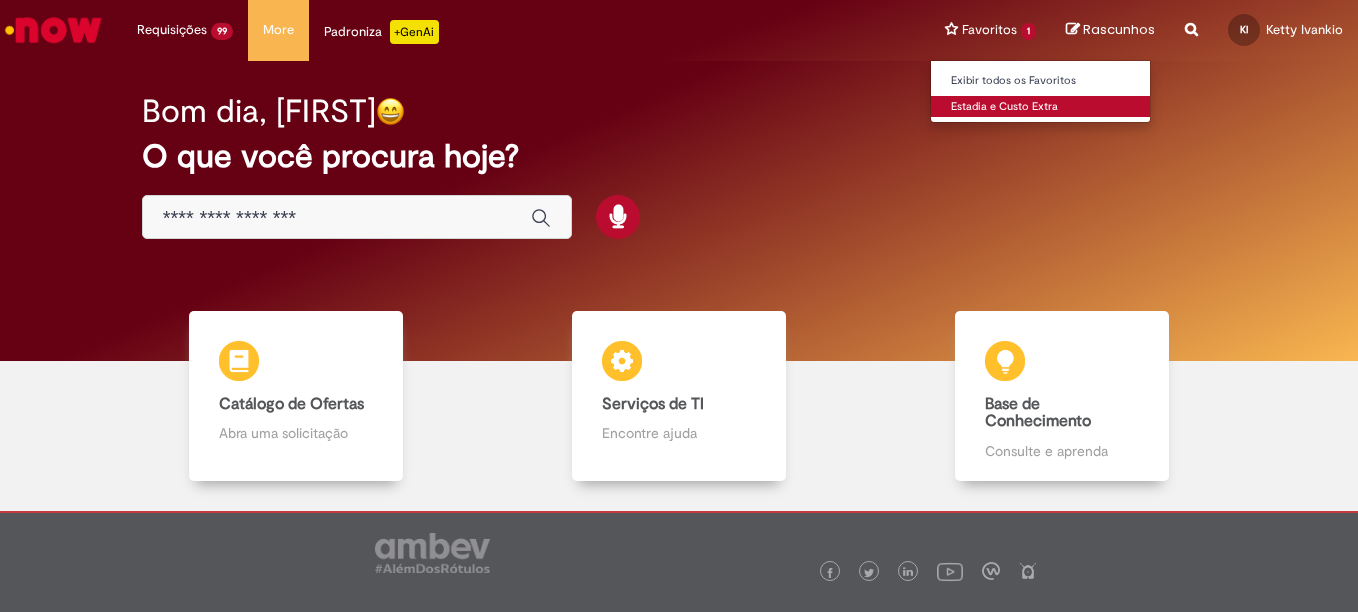 click on "Estadia e Custo Extra" at bounding box center [1041, 107] 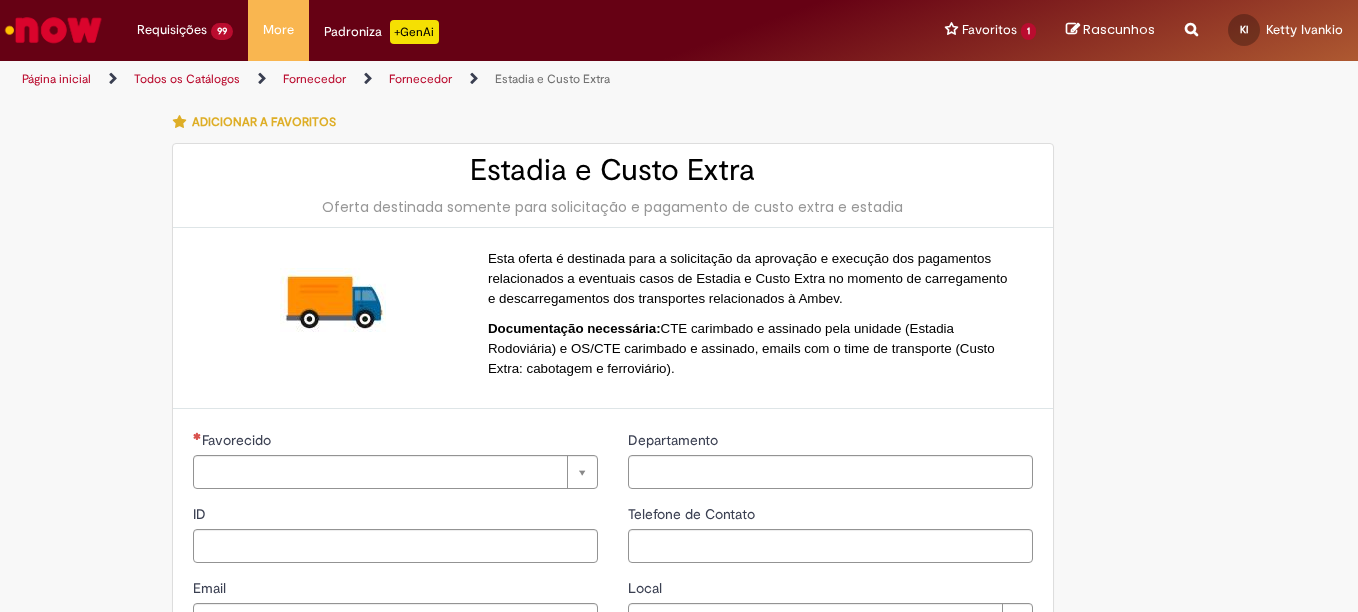 type on "**********" 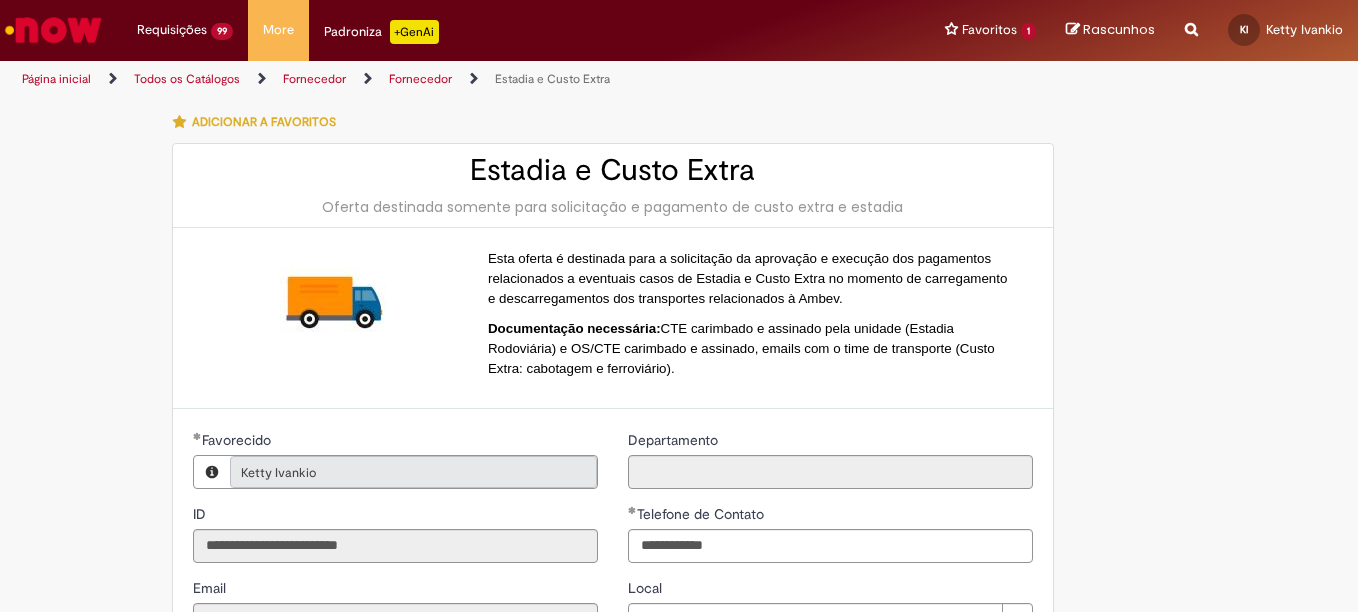type on "**********" 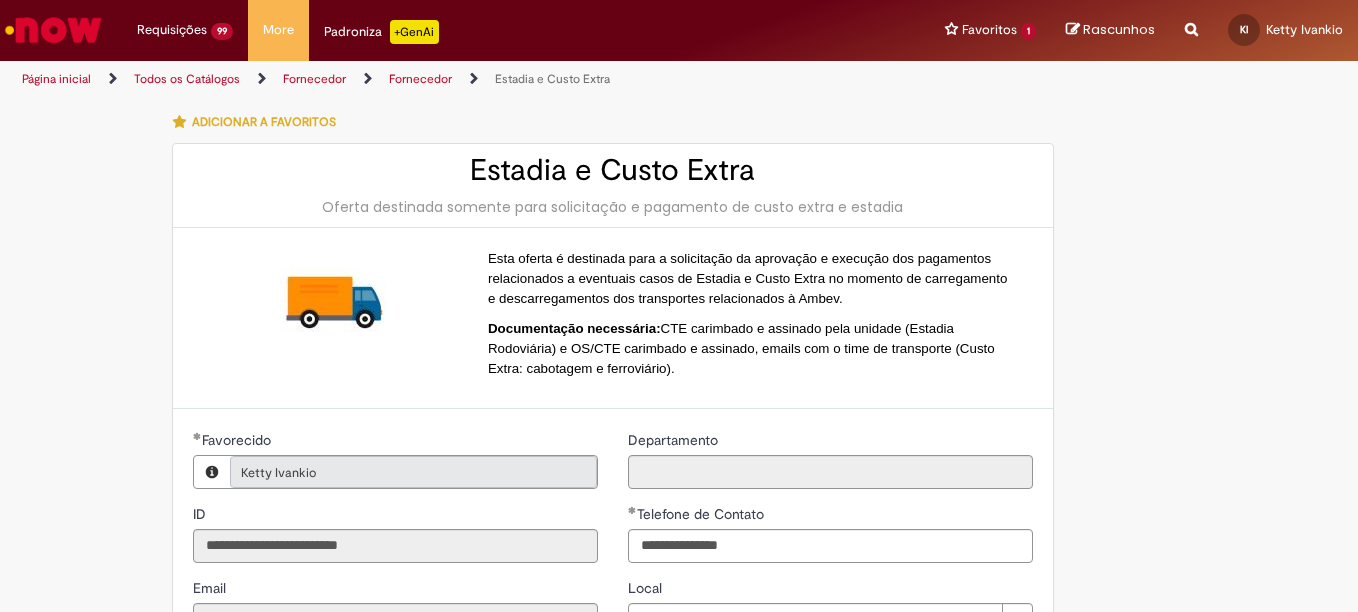 type on "**********" 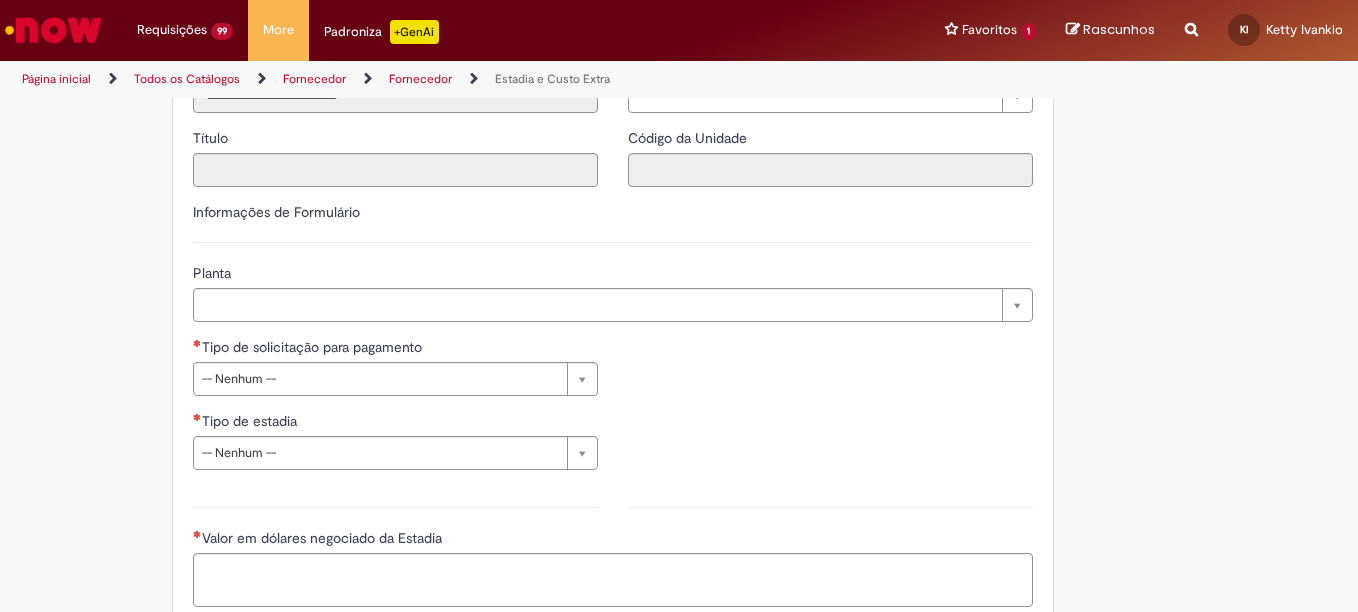 scroll, scrollTop: 530, scrollLeft: 0, axis: vertical 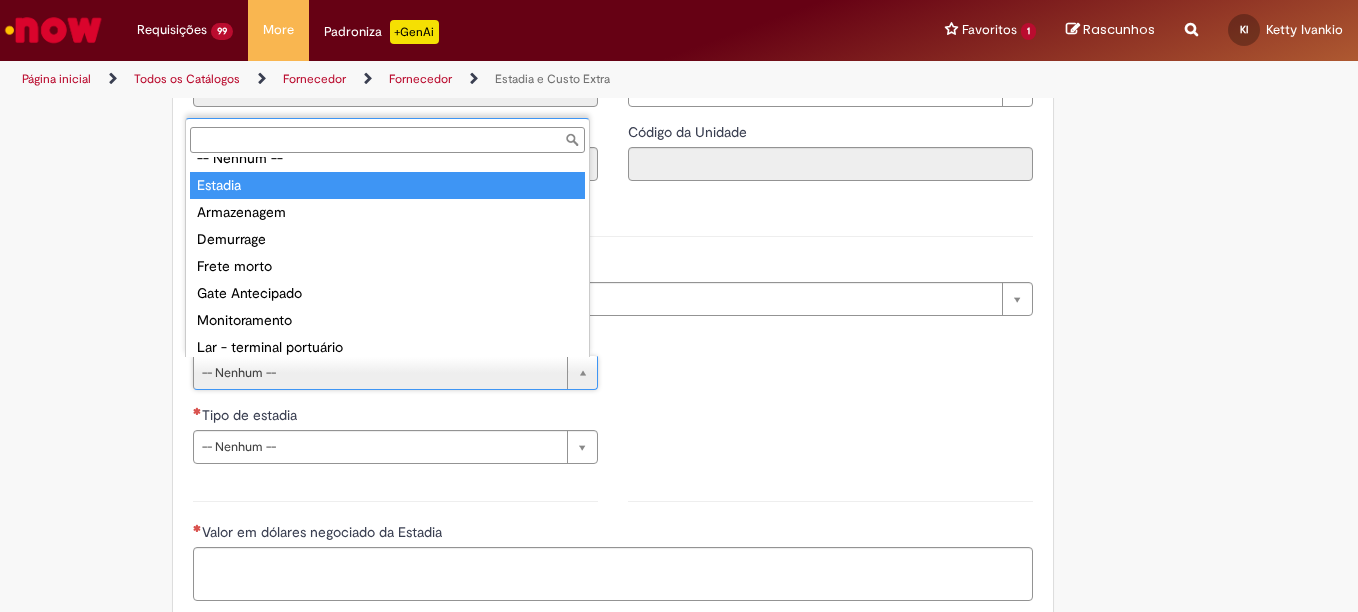 type on "*******" 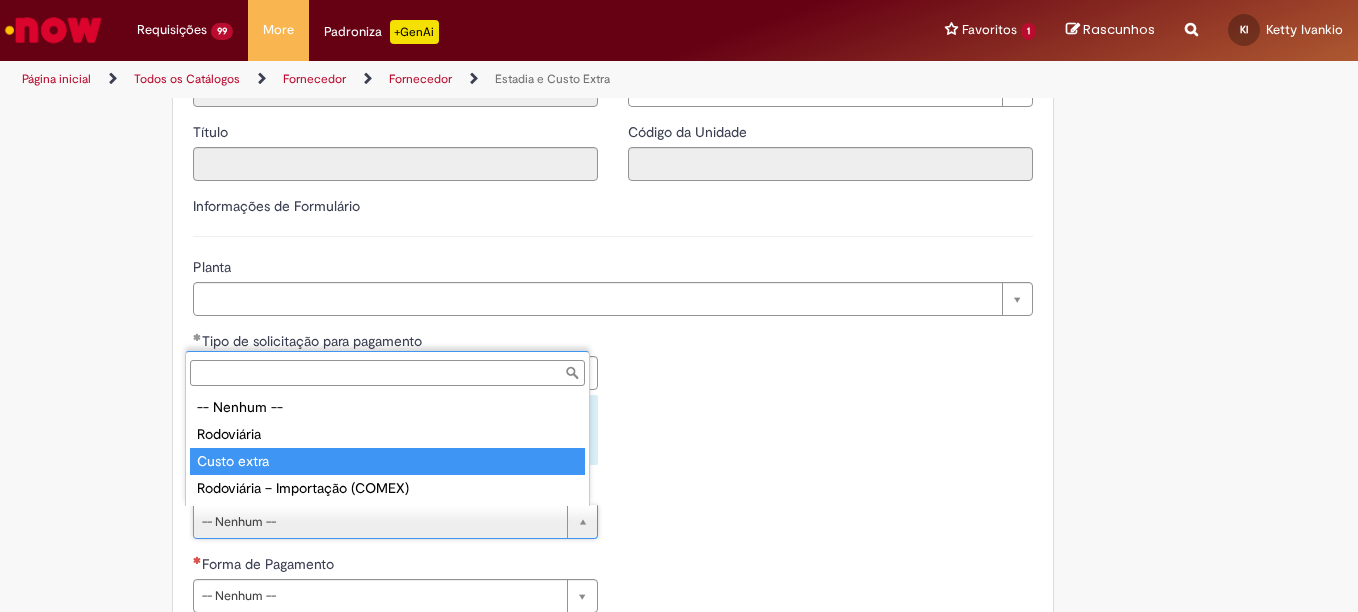 type on "**********" 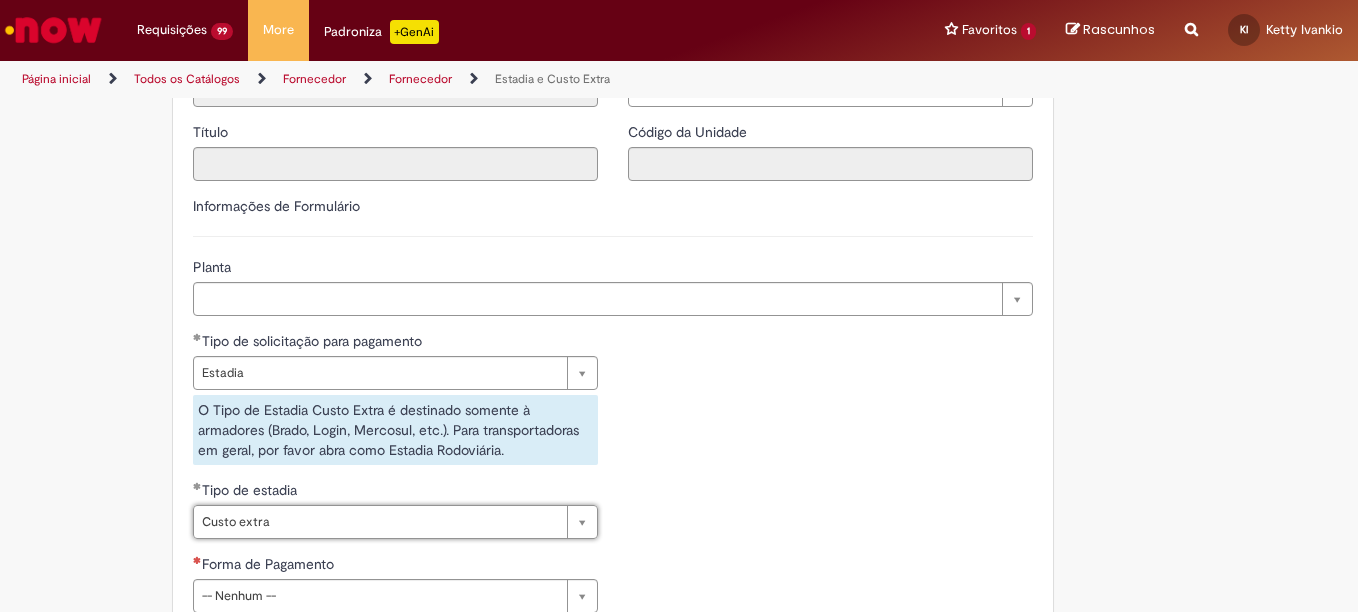 scroll, scrollTop: 530, scrollLeft: 0, axis: vertical 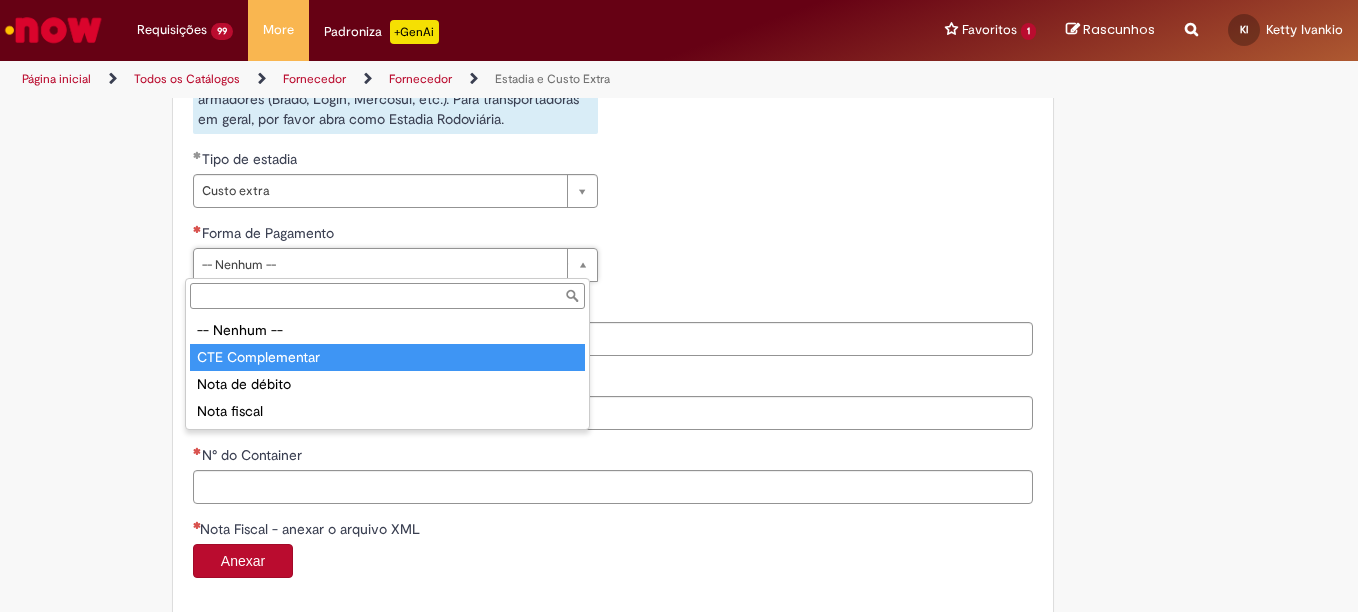 type on "**********" 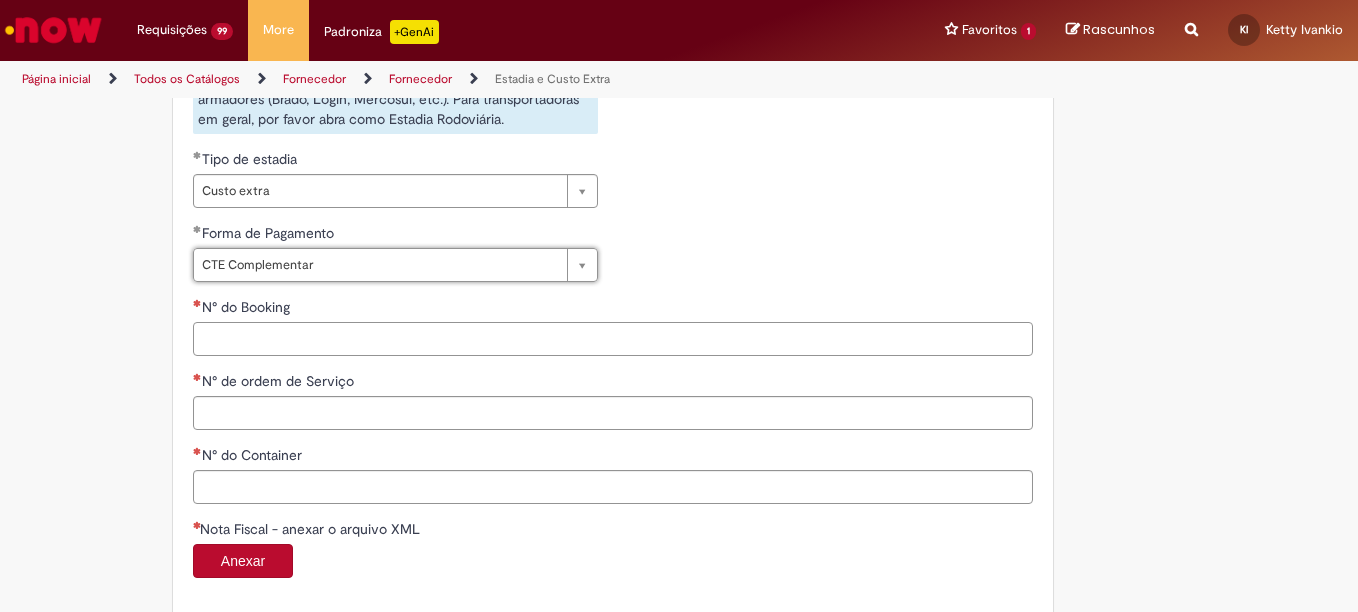 click on "N° do Booking" at bounding box center [613, 339] 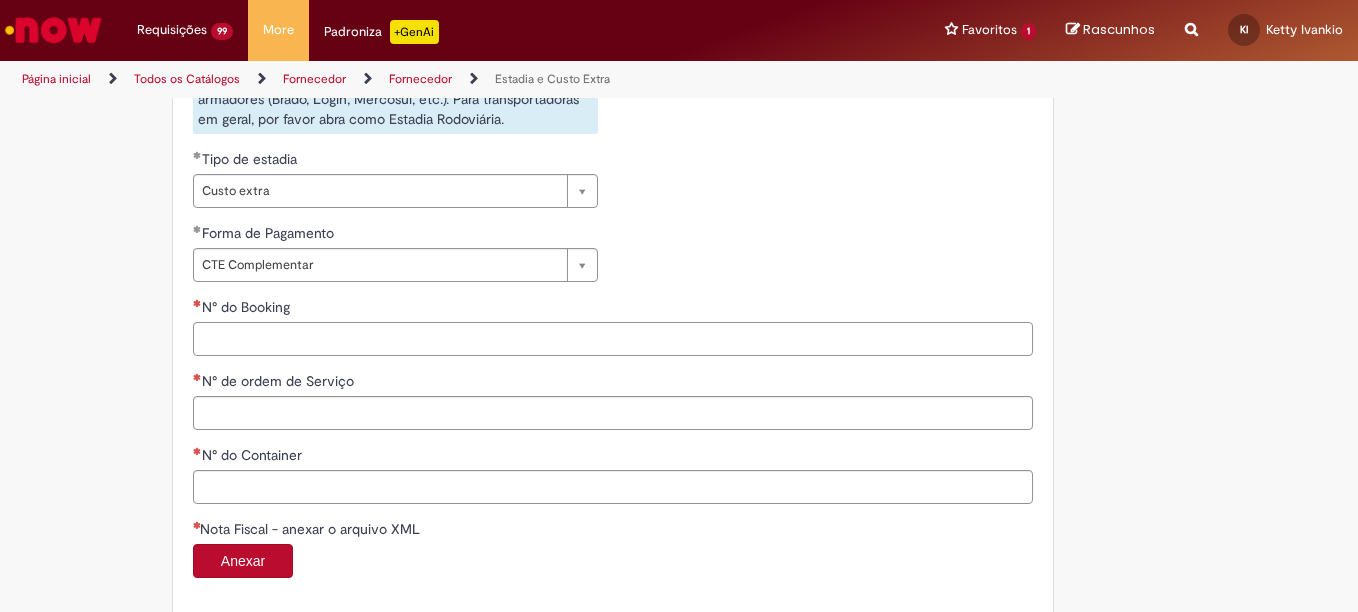 paste on "**********" 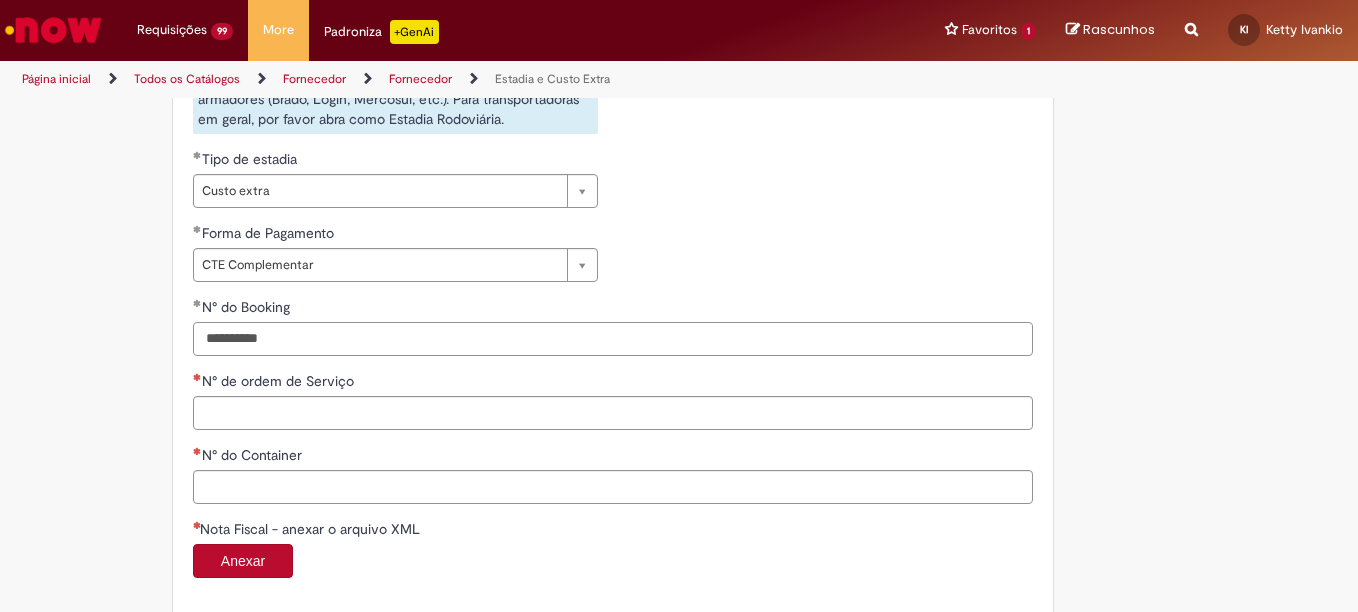 type on "**********" 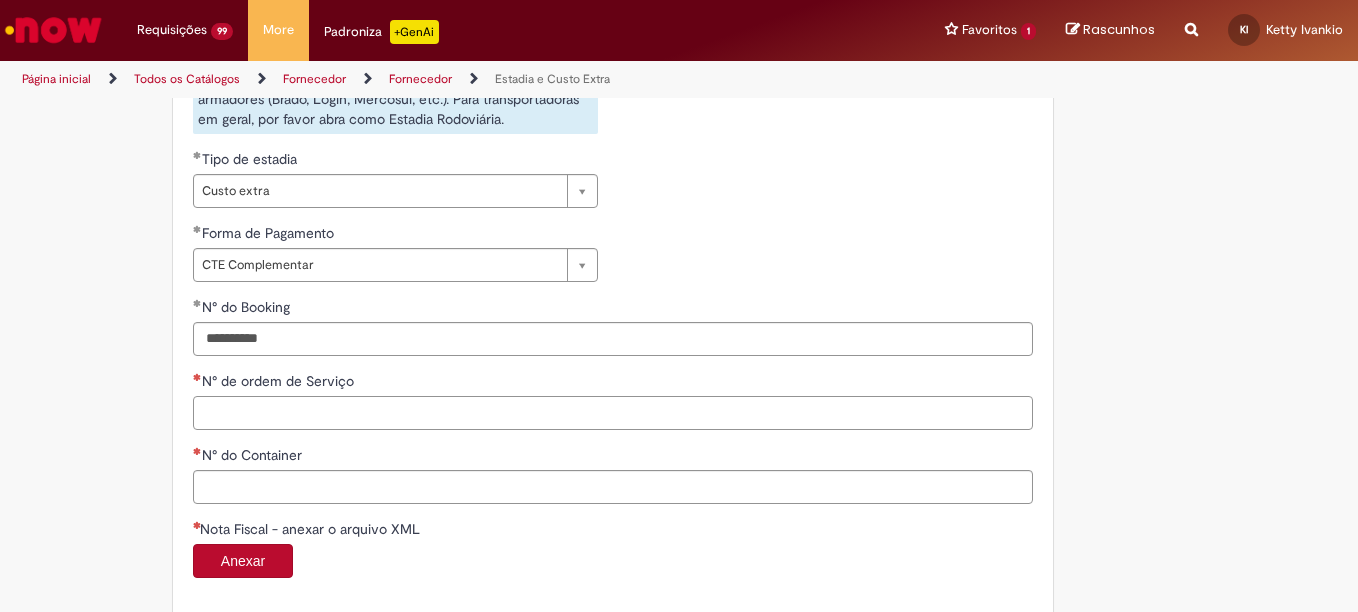 click on "N° de ordem de Serviço" at bounding box center (613, 413) 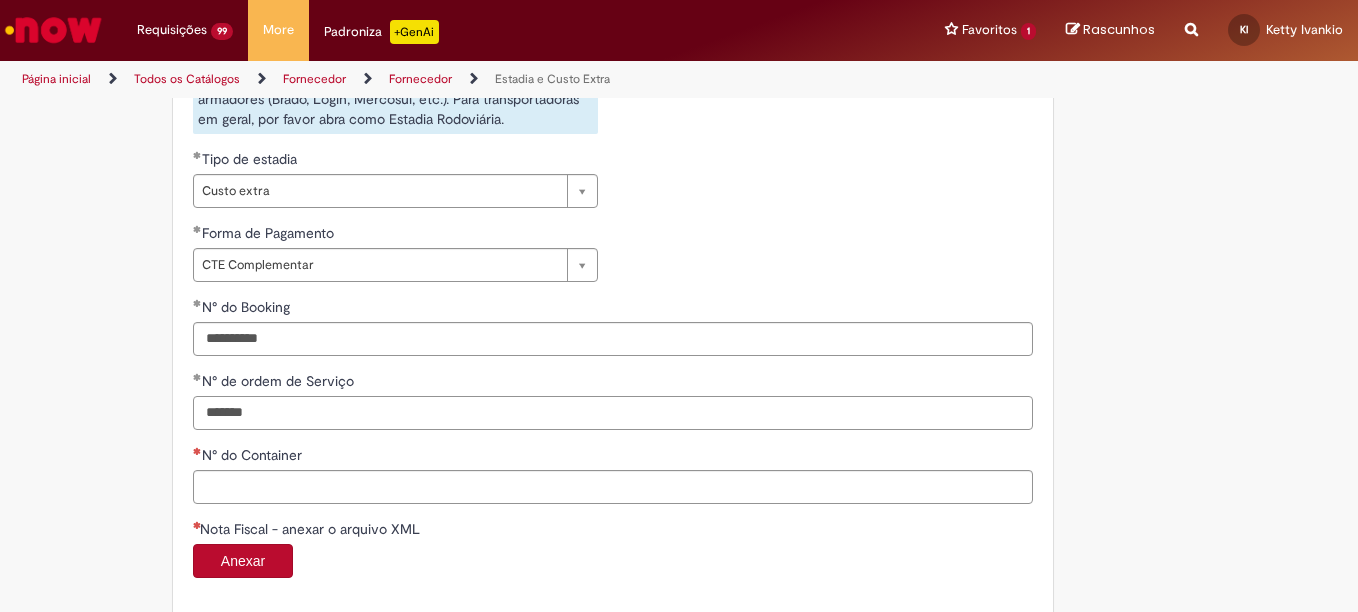 type on "*******" 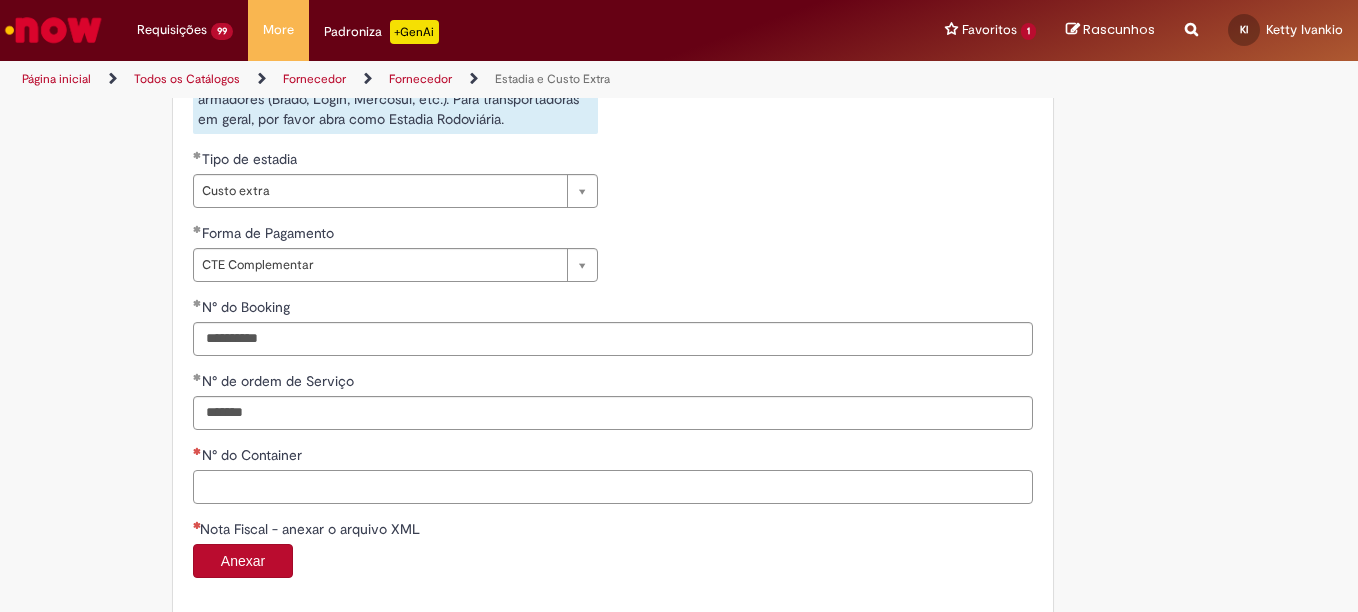 click on "N° do Container" at bounding box center [613, 487] 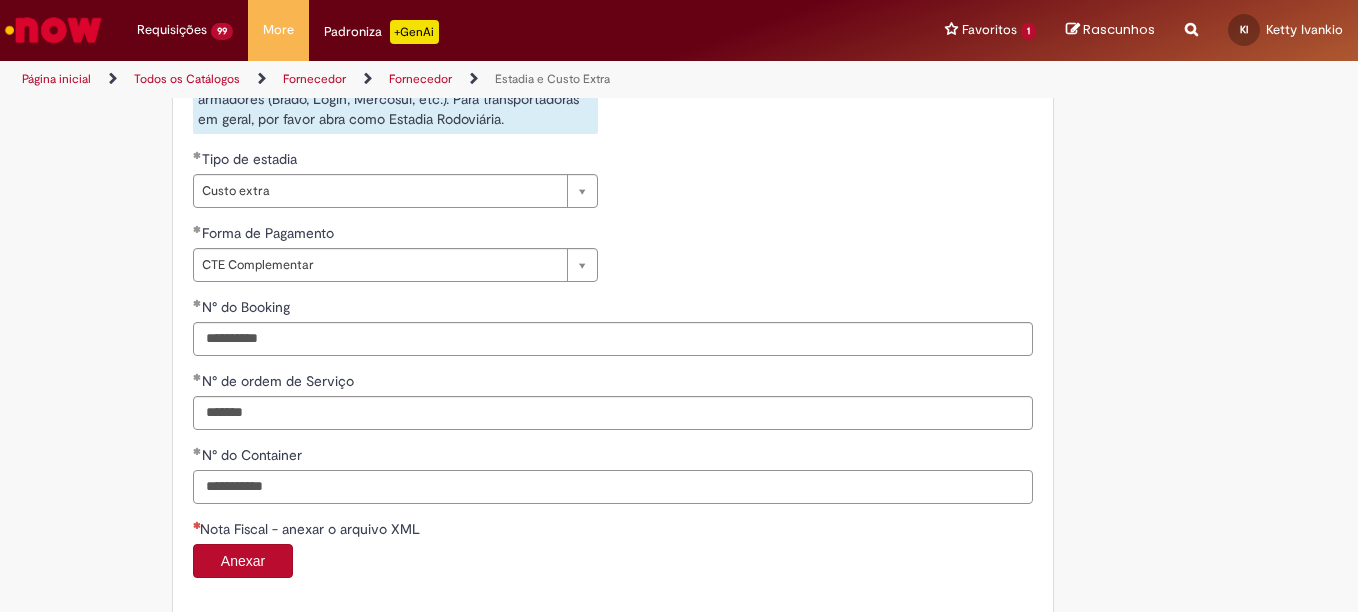 type on "**********" 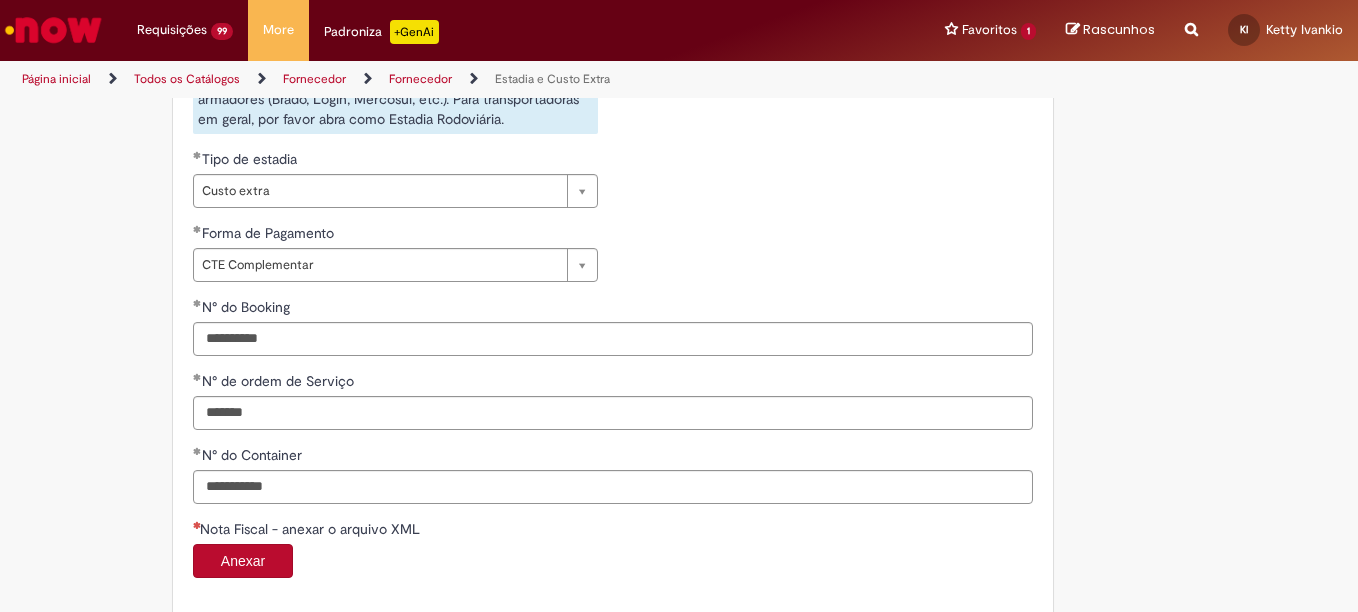 click on "Anexar" at bounding box center [243, 561] 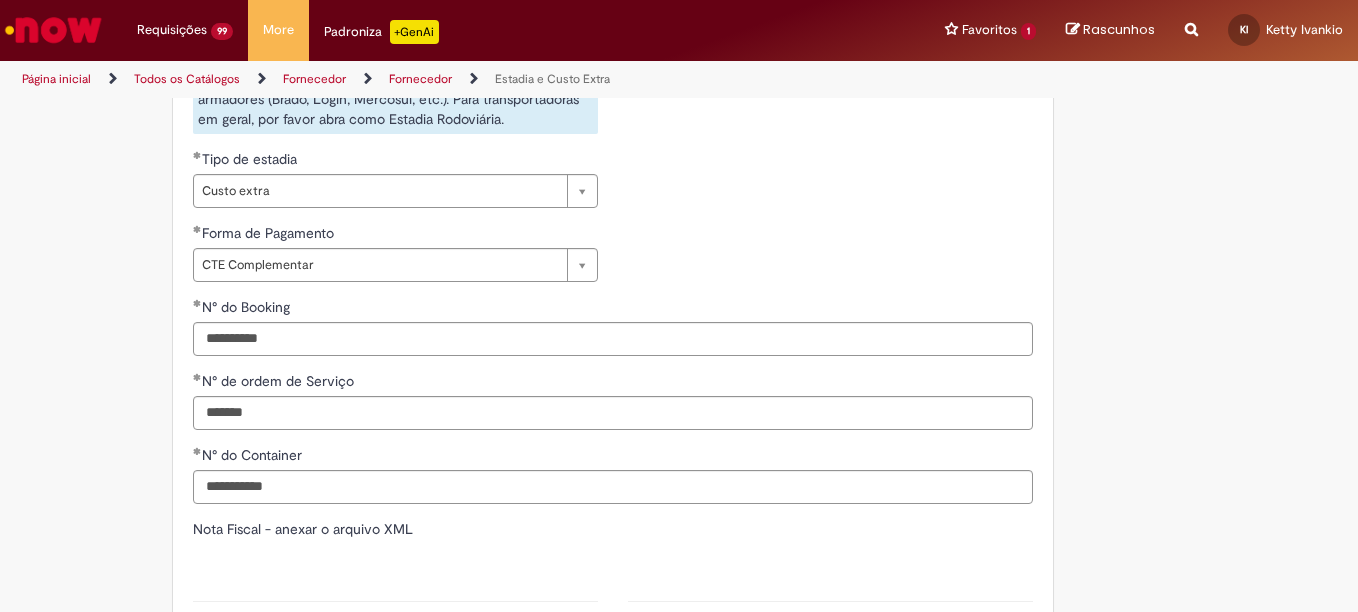 type on "*******" 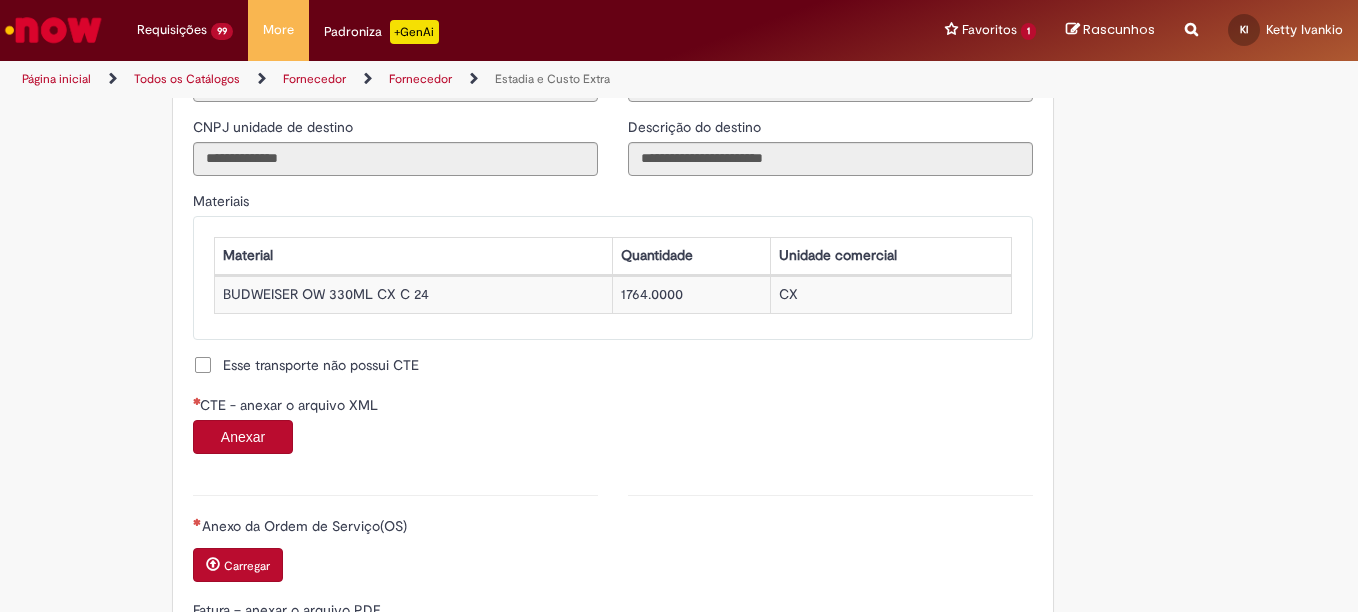 scroll, scrollTop: 1816, scrollLeft: 0, axis: vertical 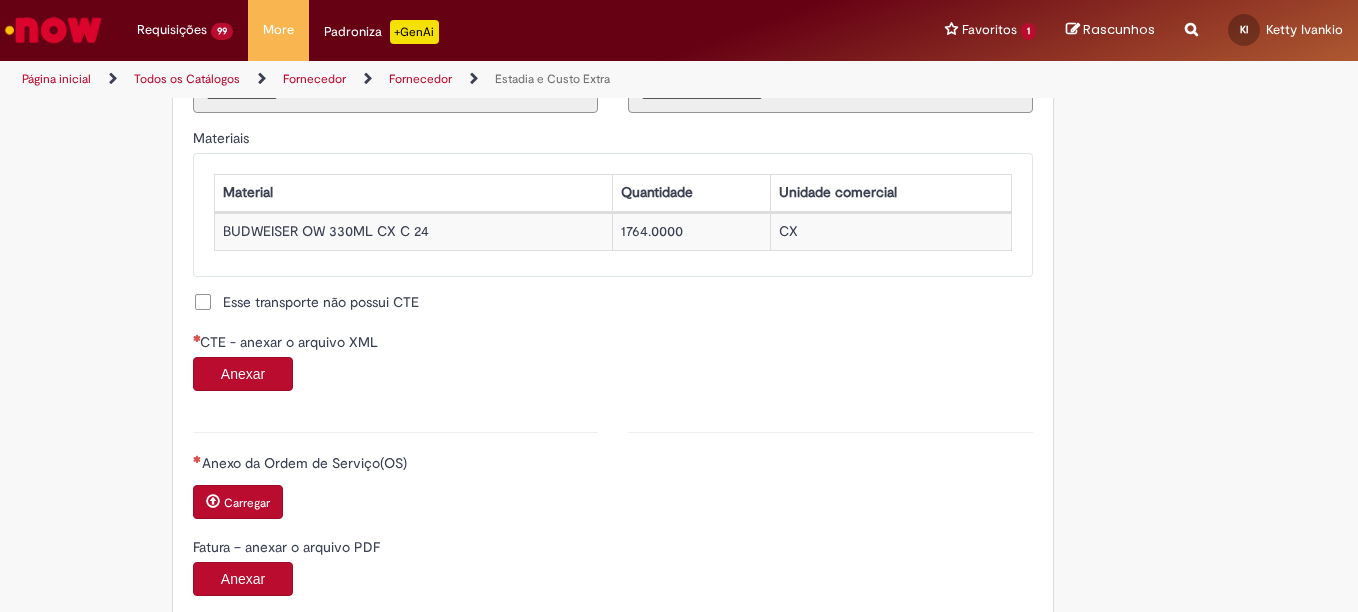 click on "Anexar" at bounding box center [243, 374] 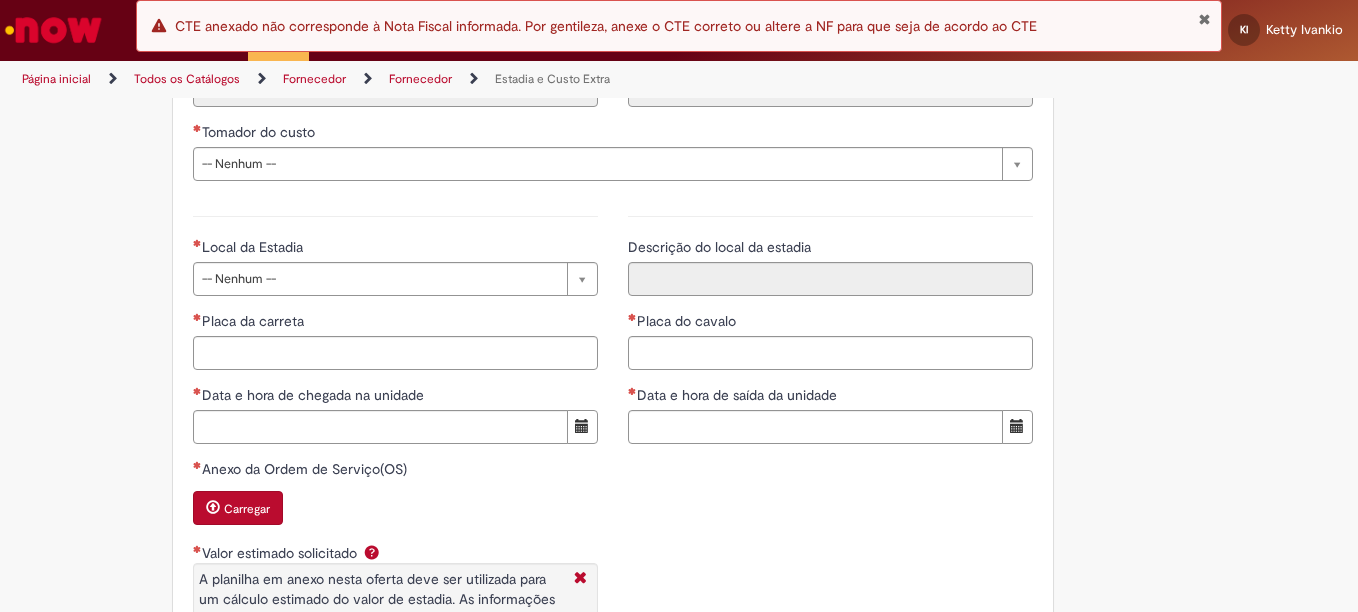 scroll, scrollTop: 2771, scrollLeft: 0, axis: vertical 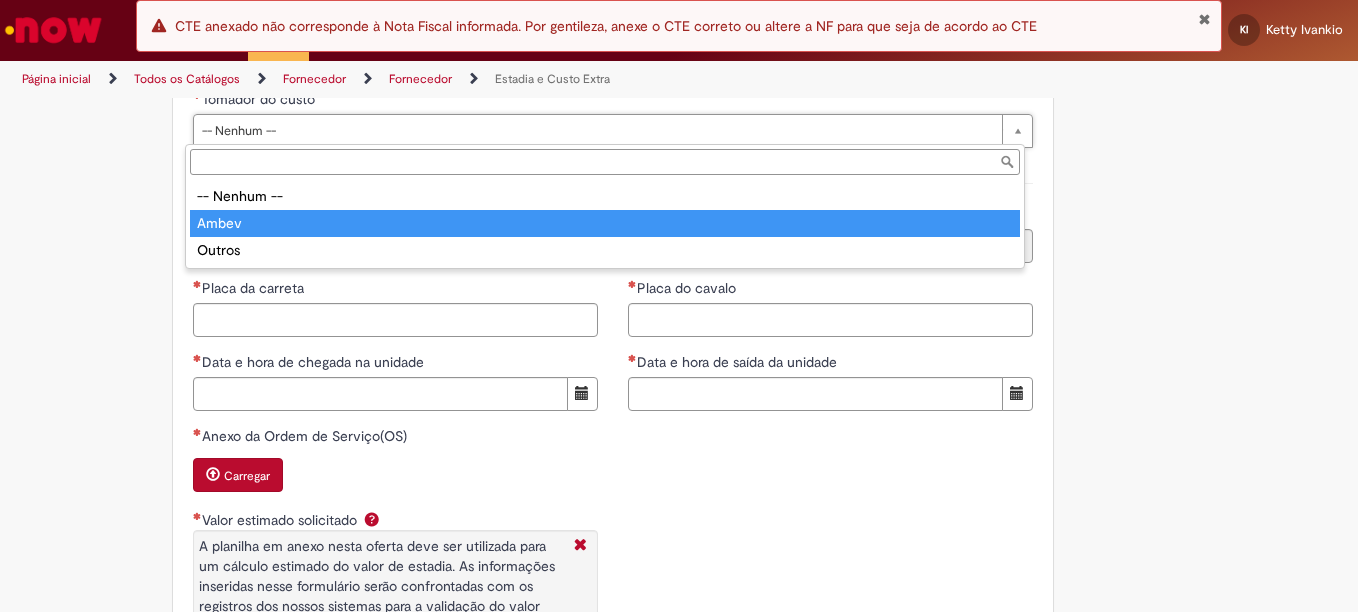 type on "*****" 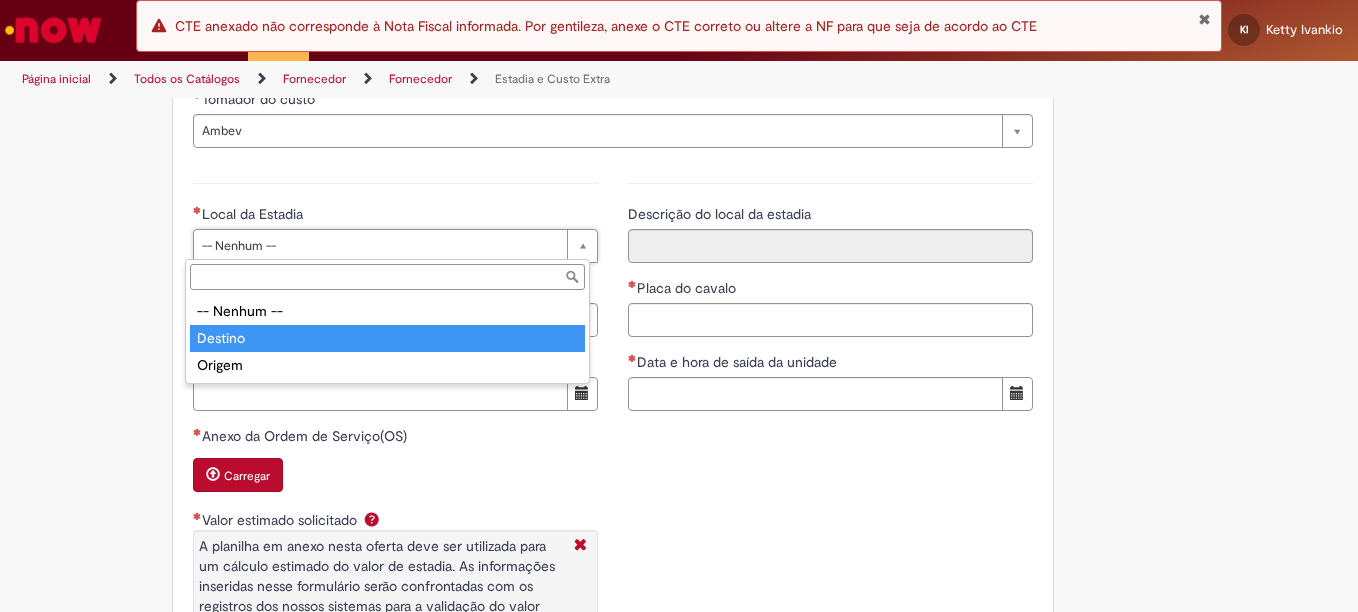 type on "*******" 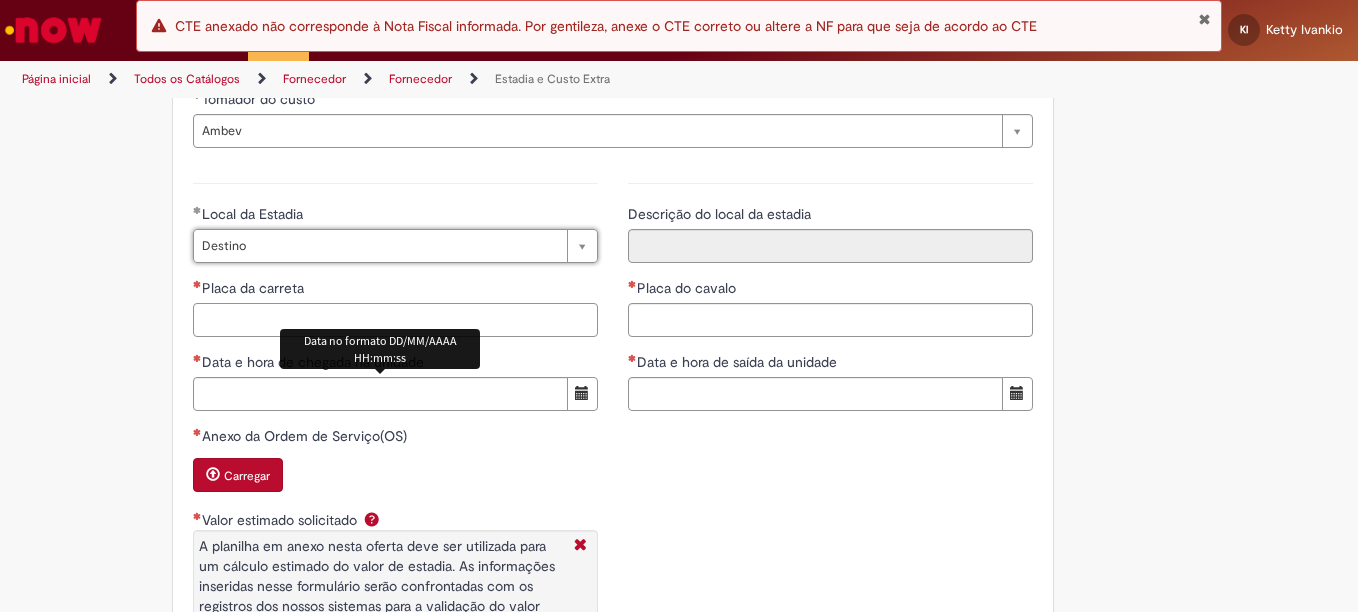 click on "Placa da carreta" at bounding box center [395, 320] 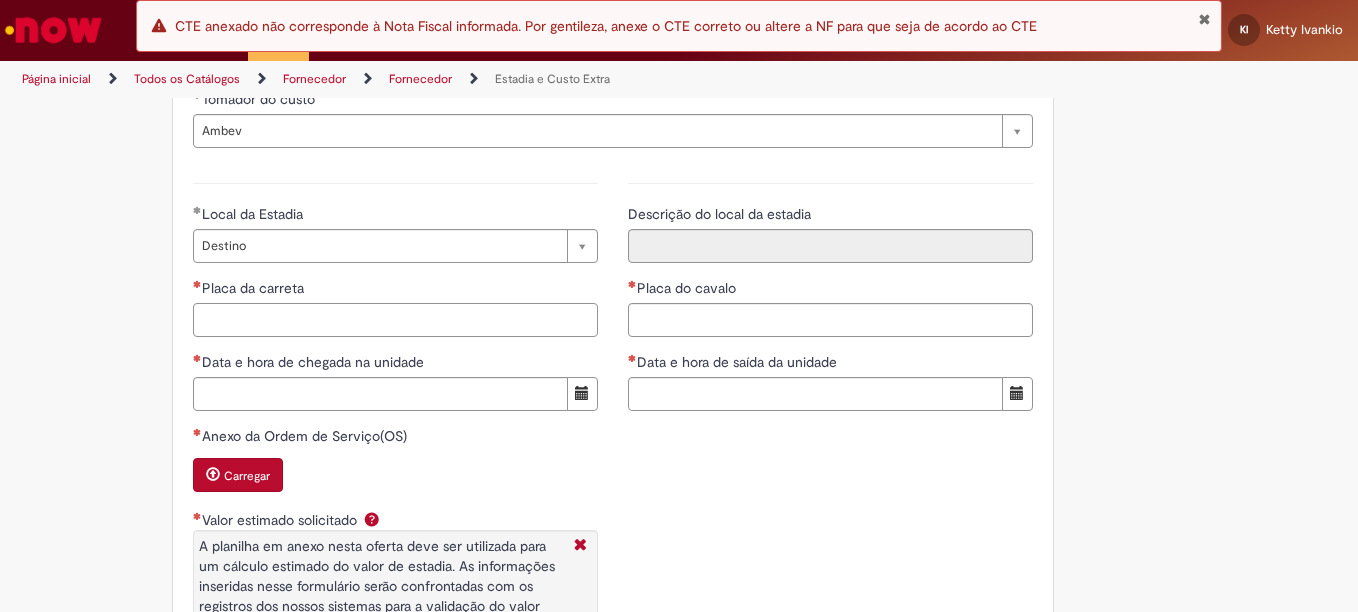 paste on "*******" 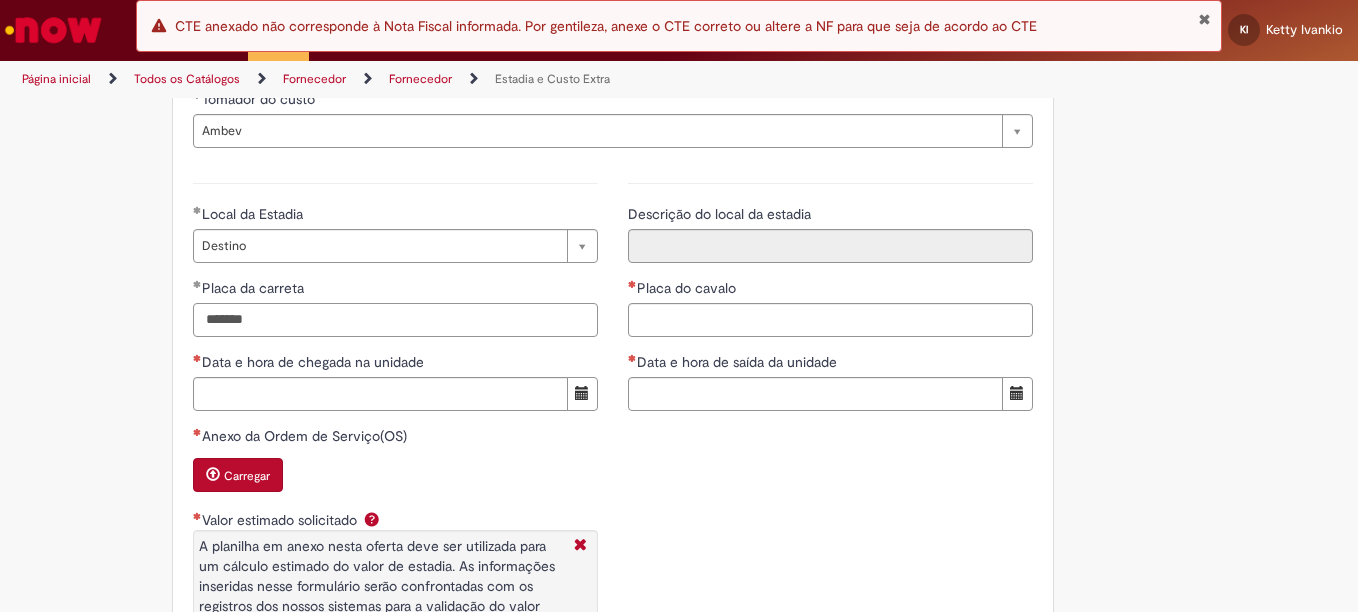 type on "*******" 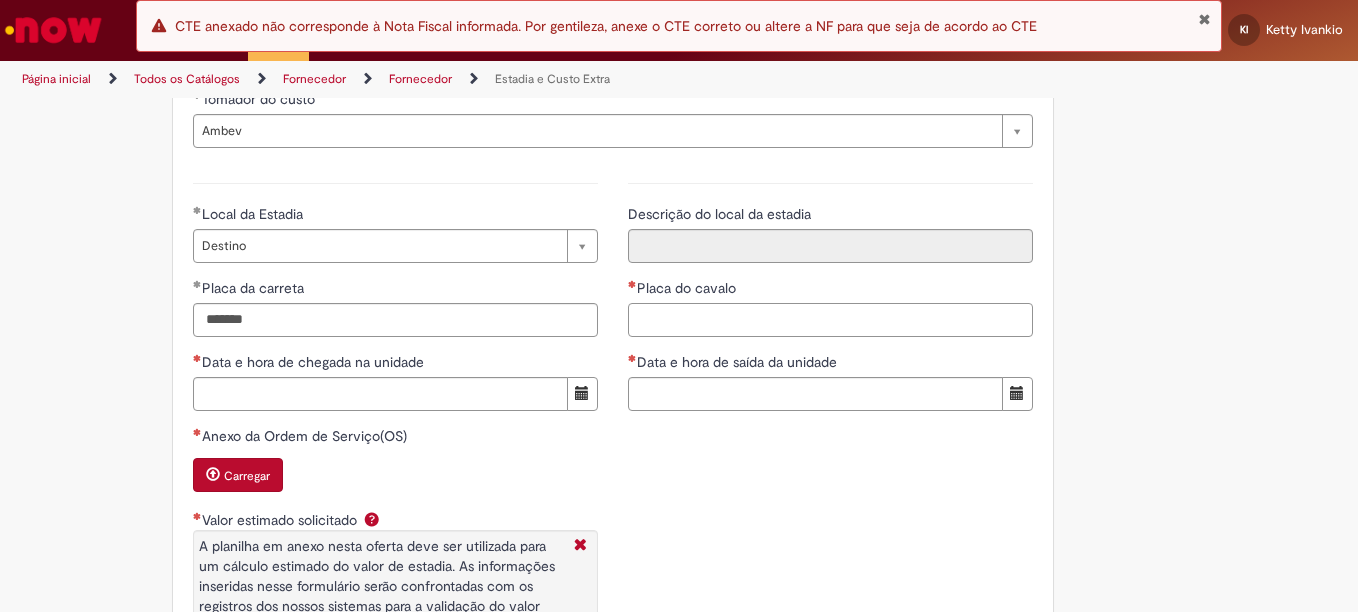 click on "Placa do cavalo" at bounding box center (830, 320) 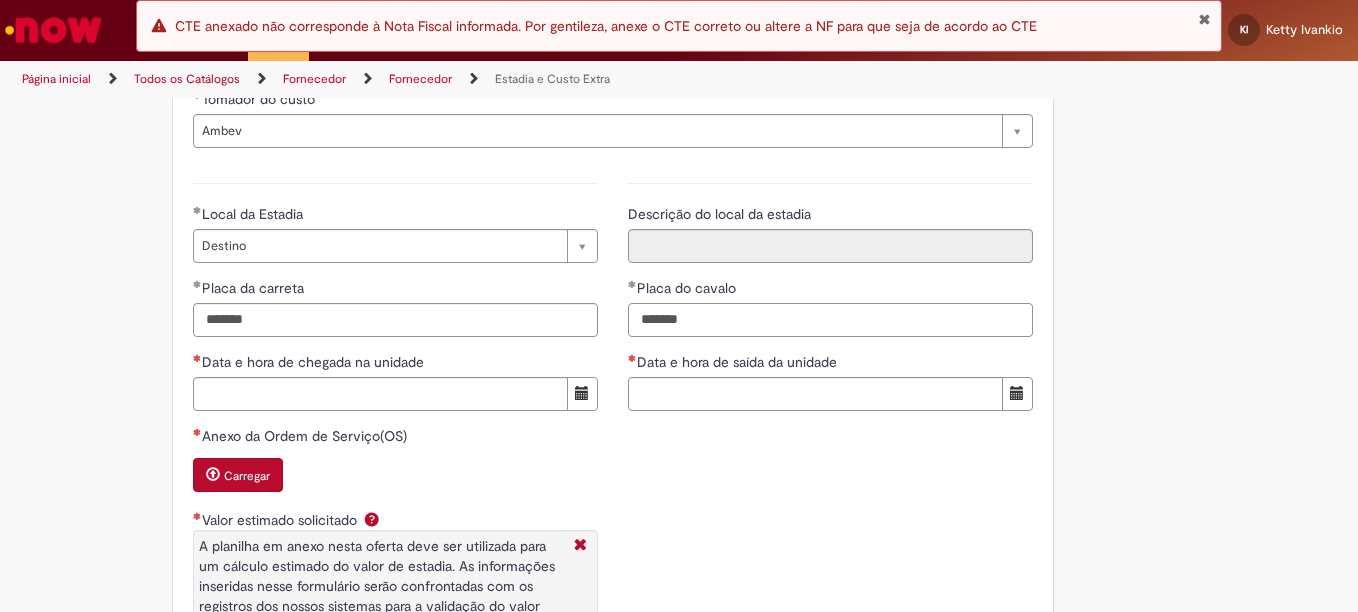 type on "*******" 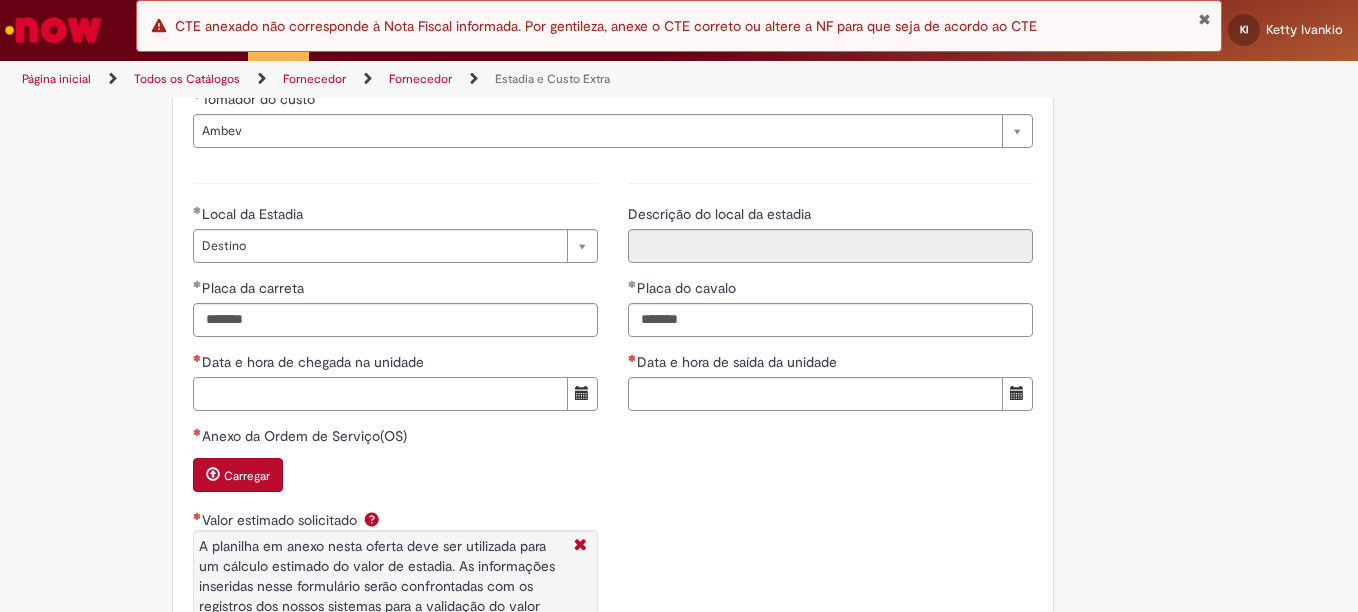 click on "Data e hora de chegada na unidade" at bounding box center [380, 394] 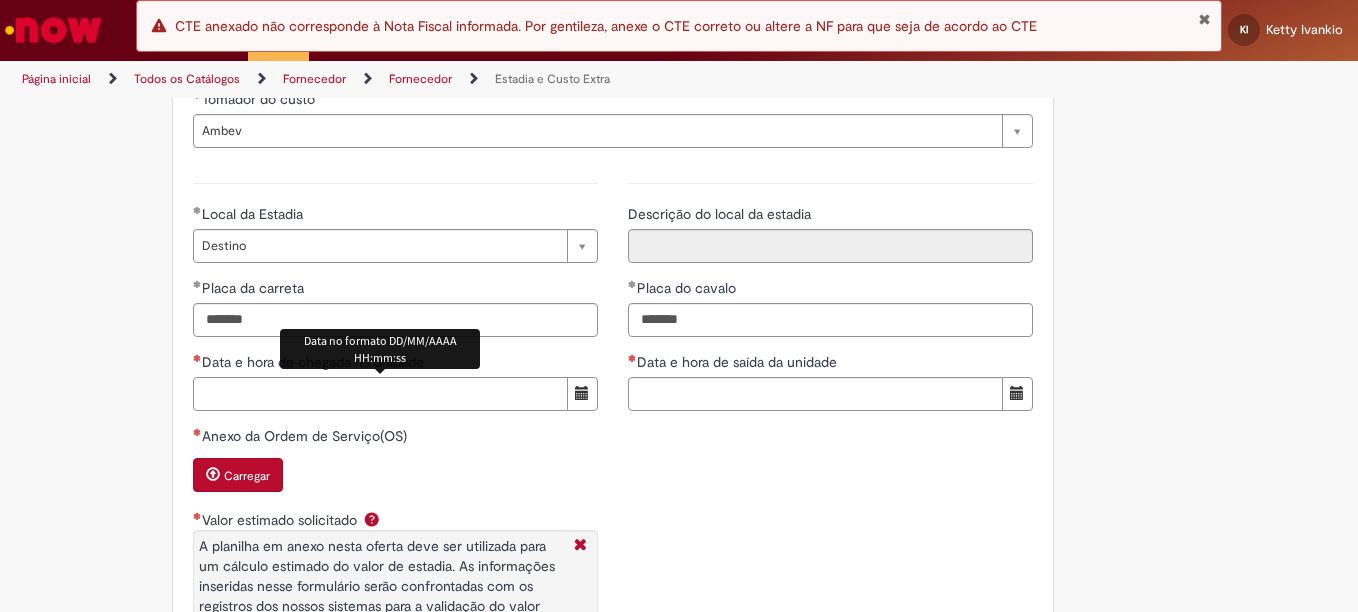 paste on "**********" 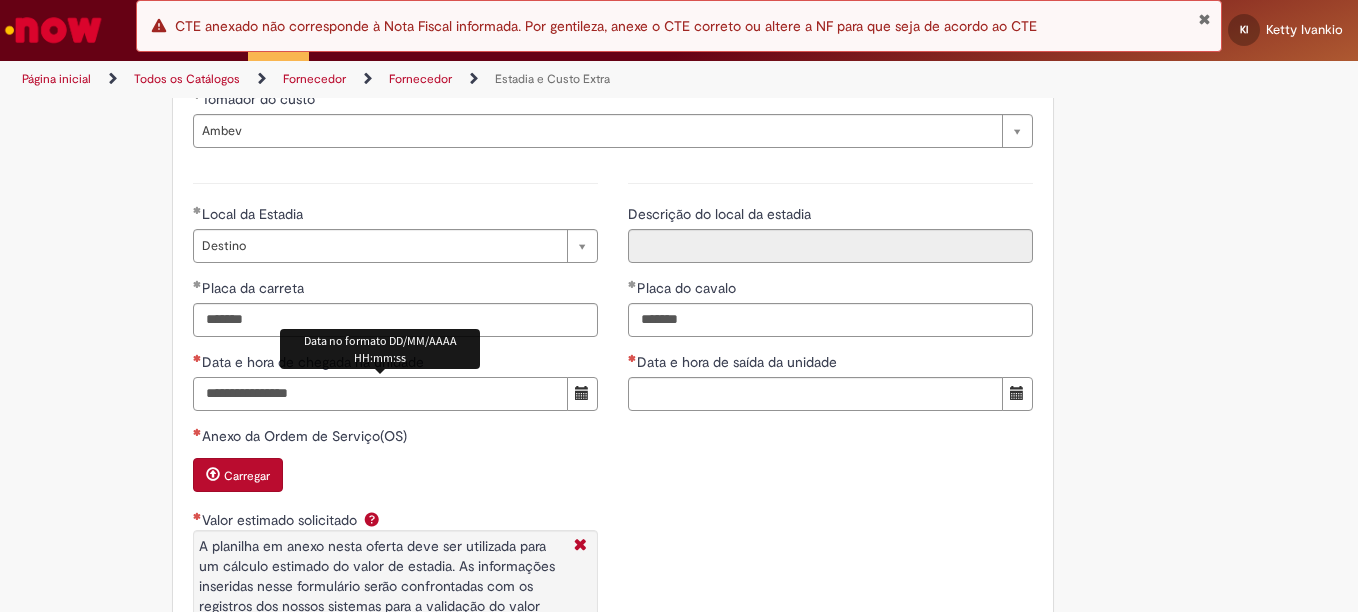 type on "**********" 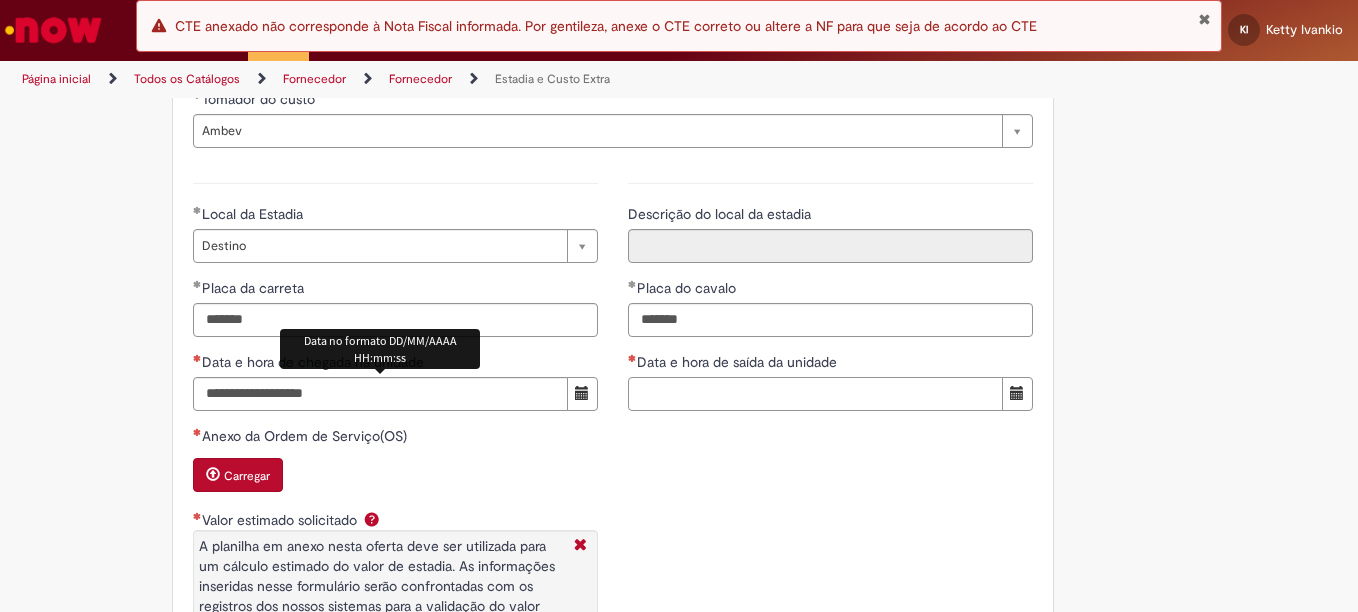 type on "**********" 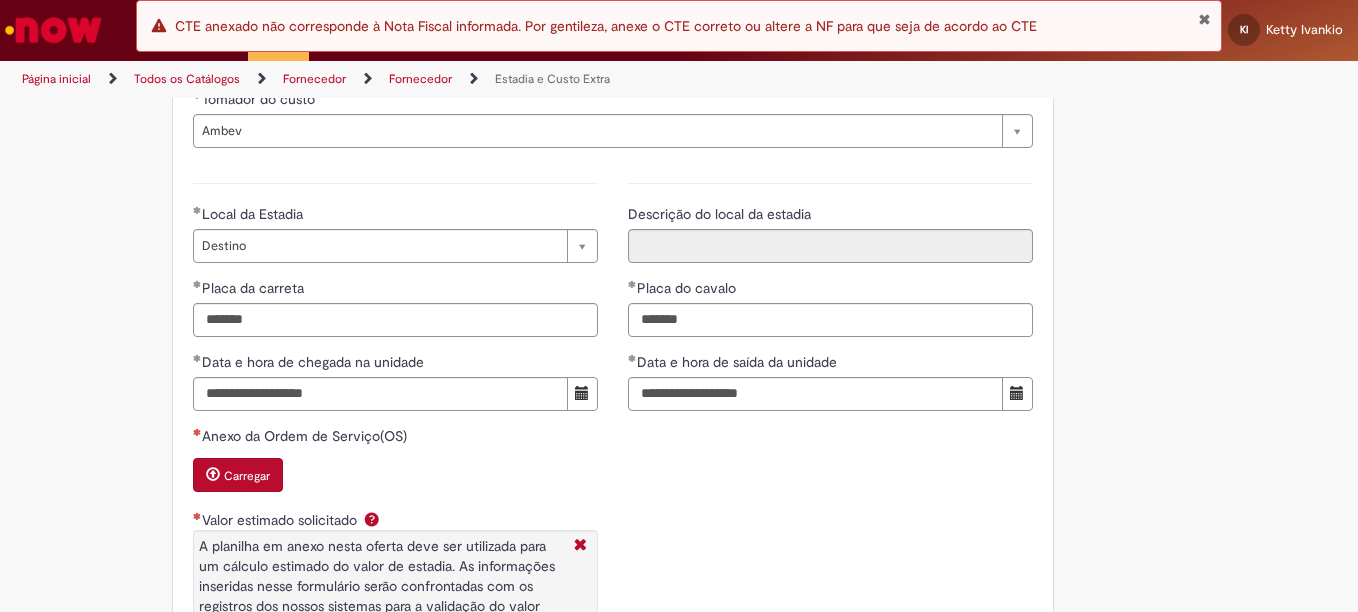 click on "Carregar" at bounding box center (247, 476) 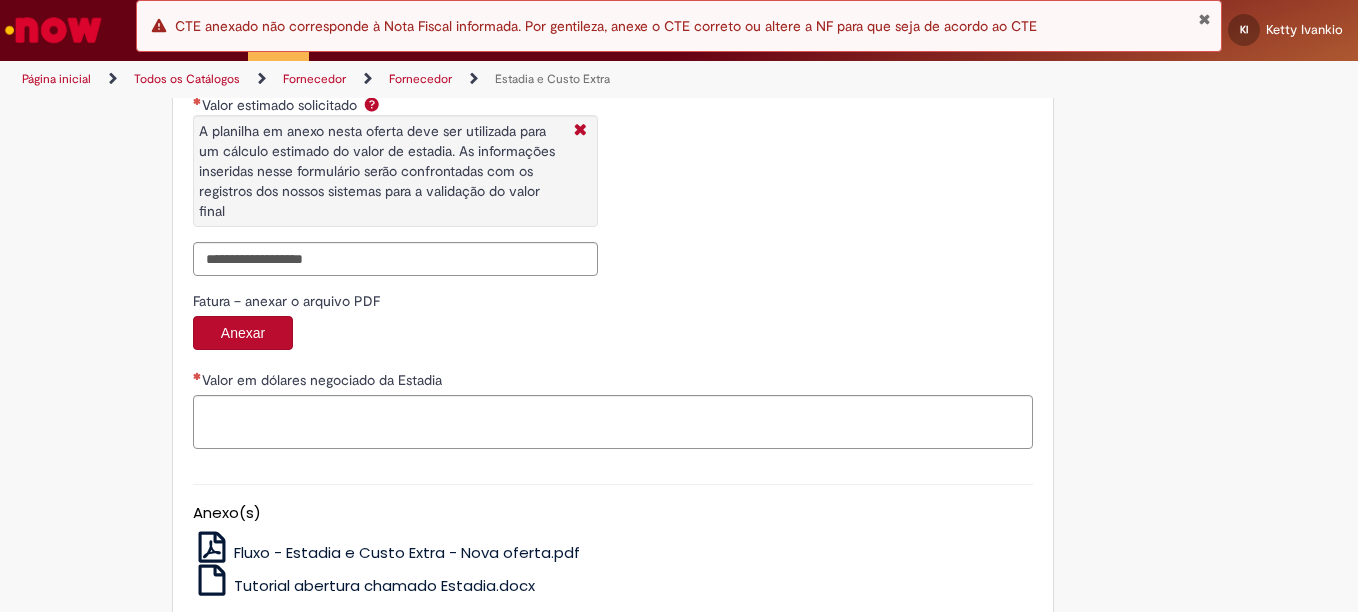 scroll, scrollTop: 3214, scrollLeft: 0, axis: vertical 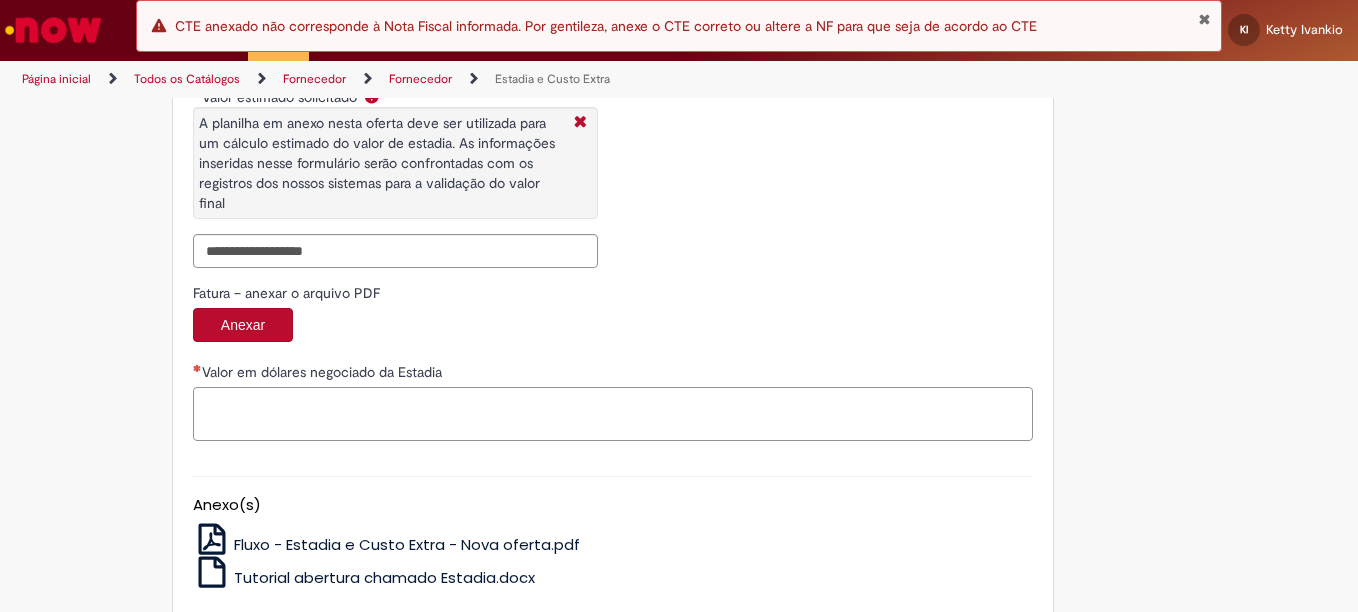click on "Valor em dólares negociado da Estadia" at bounding box center (613, 414) 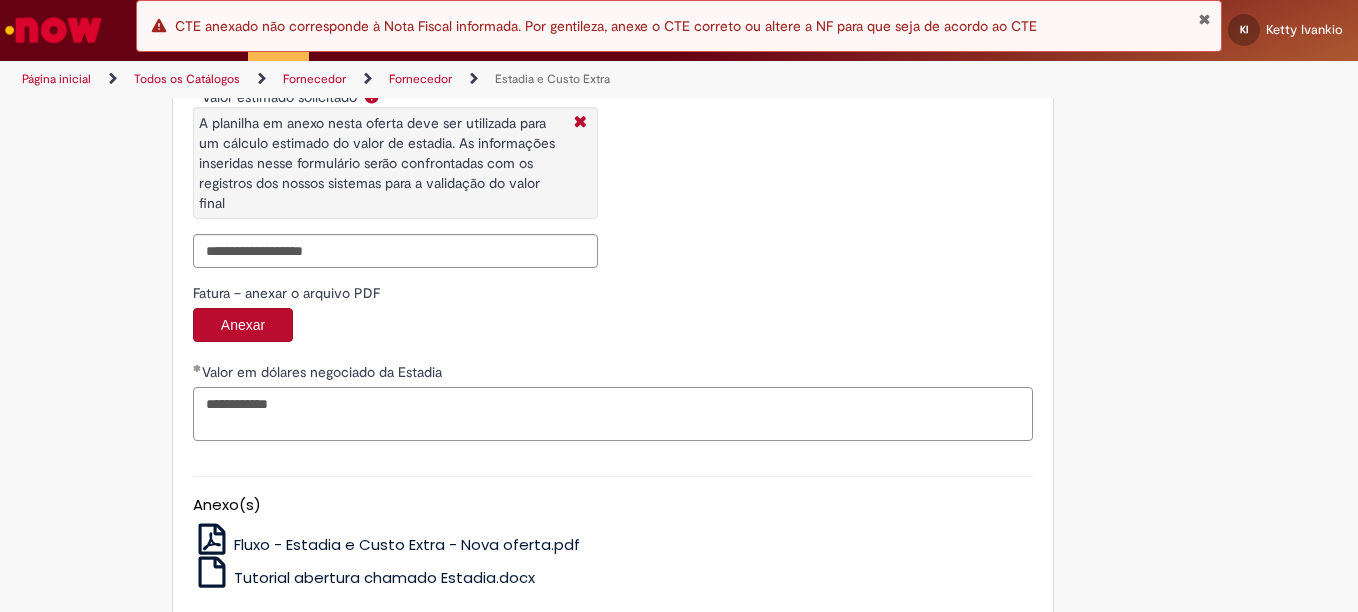 type on "**********" 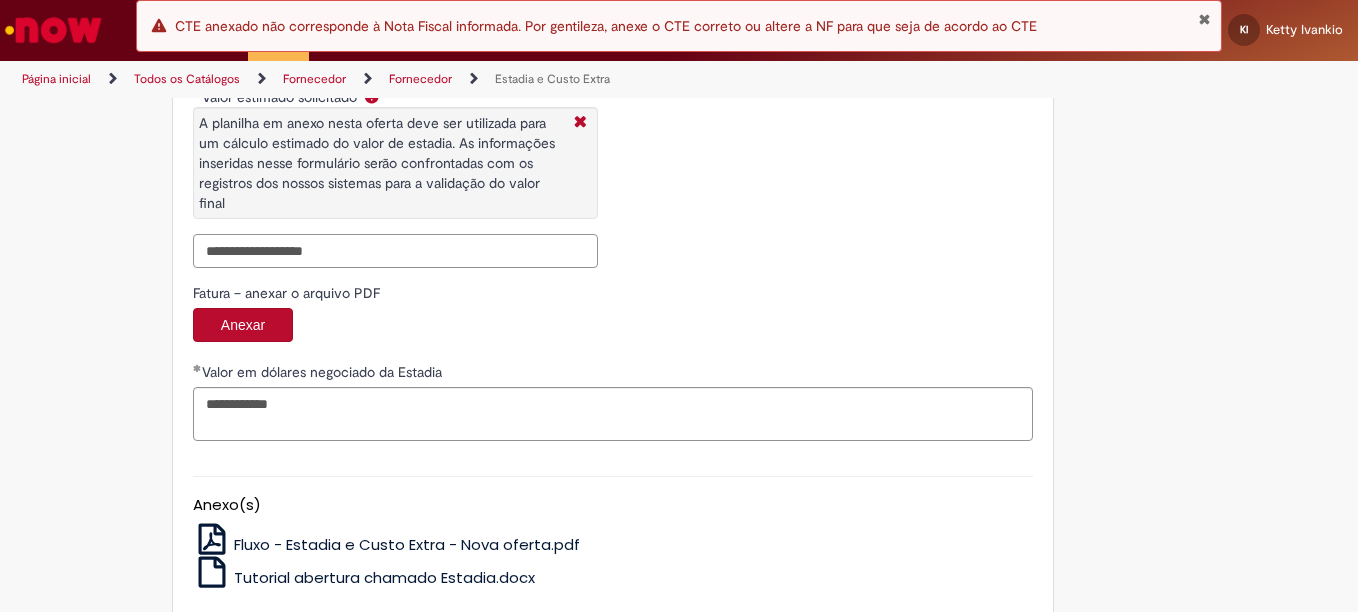 click on "Valor estimado solicitado A planilha em anexo nesta oferta deve ser utilizada para um cálculo estimado do valor de estadia. As informações inseridas nesse formulário serão confrontadas com os registros dos nossos sistemas para a validação do valor final" at bounding box center [395, 251] 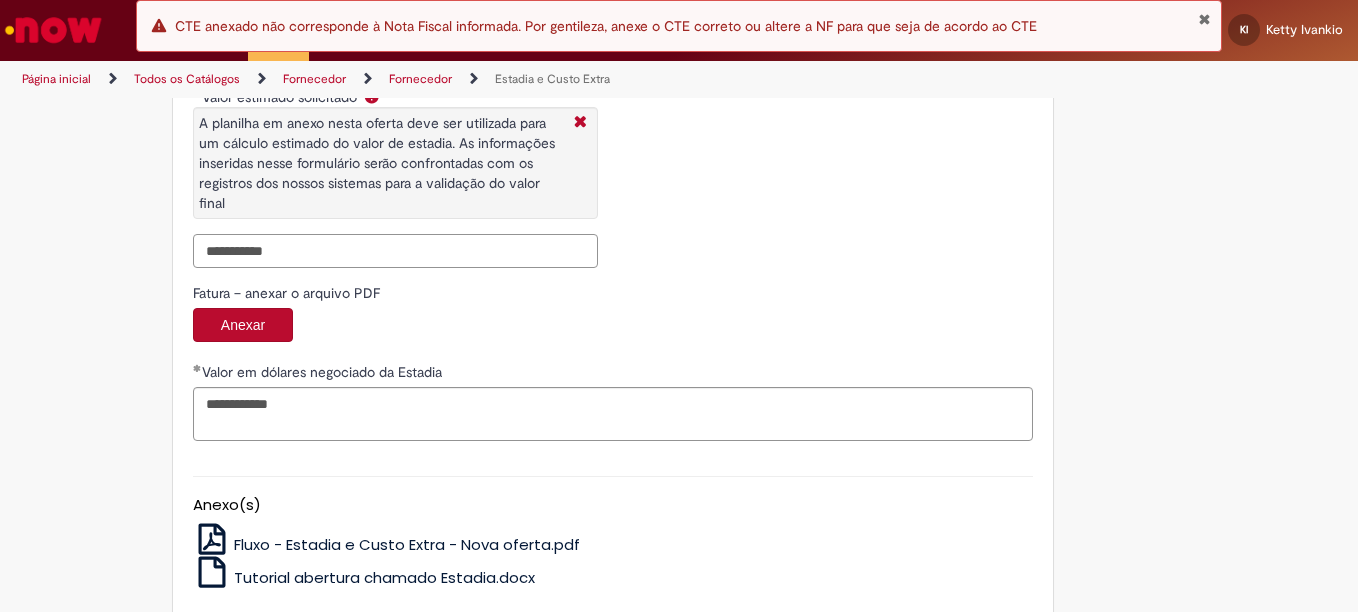 type on "**********" 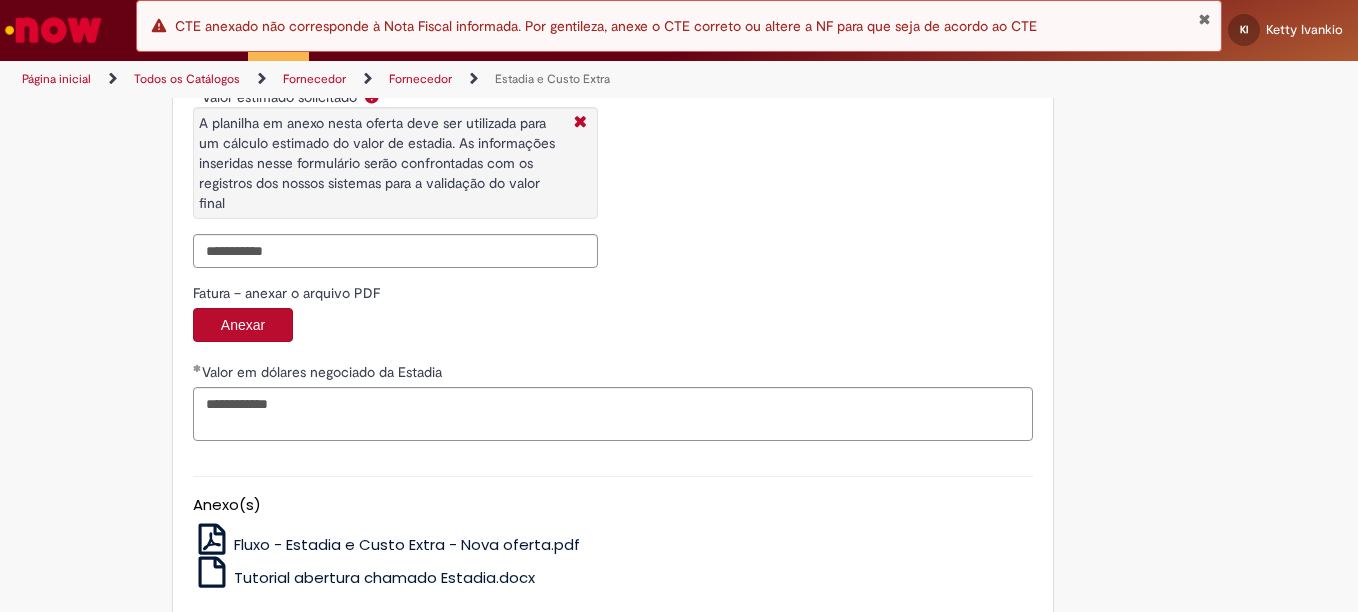 scroll, scrollTop: 3324, scrollLeft: 0, axis: vertical 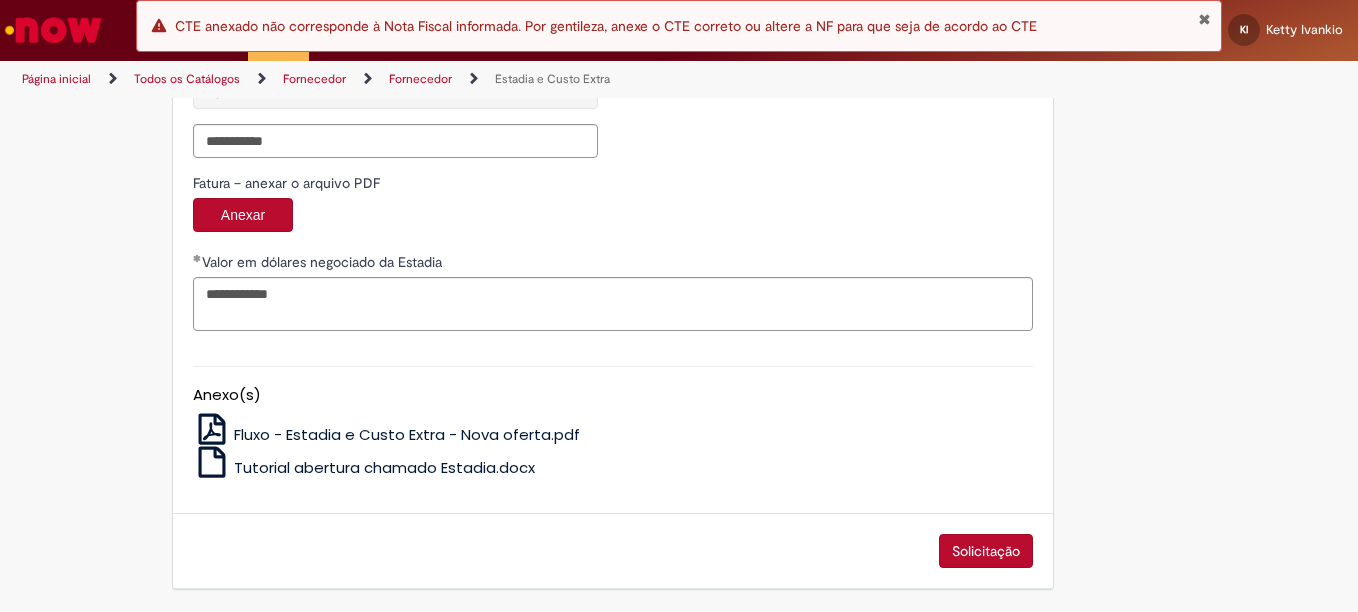click on "Solicitação" at bounding box center [986, 551] 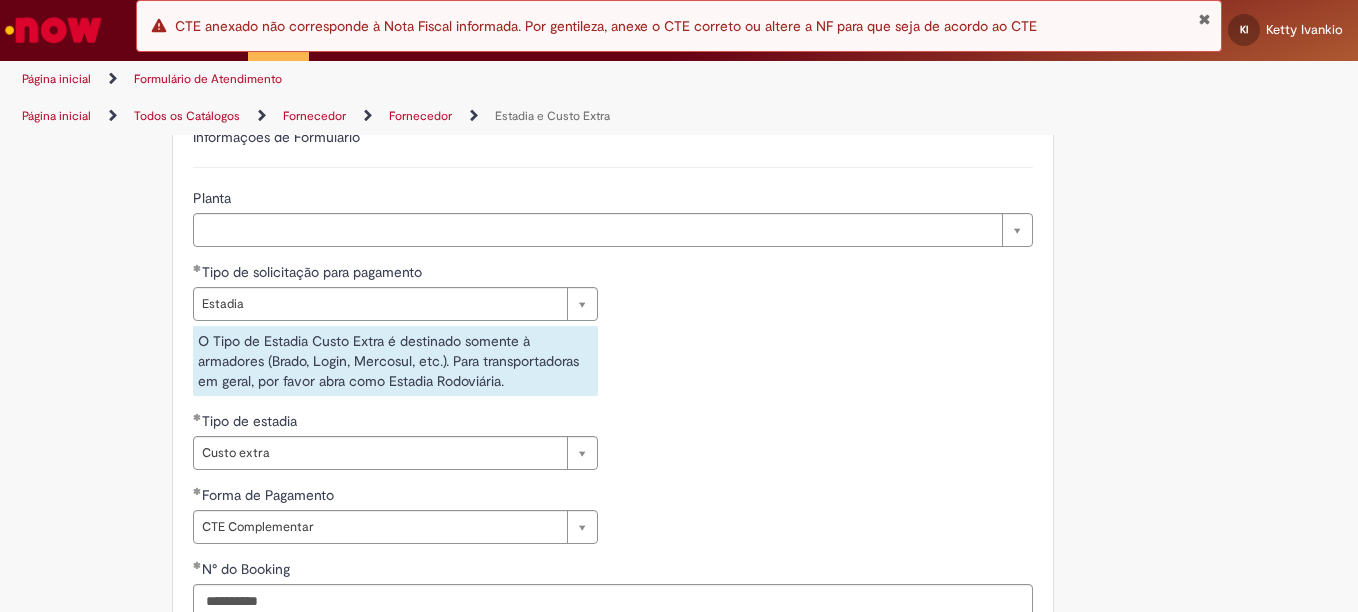 scroll, scrollTop: 0, scrollLeft: 0, axis: both 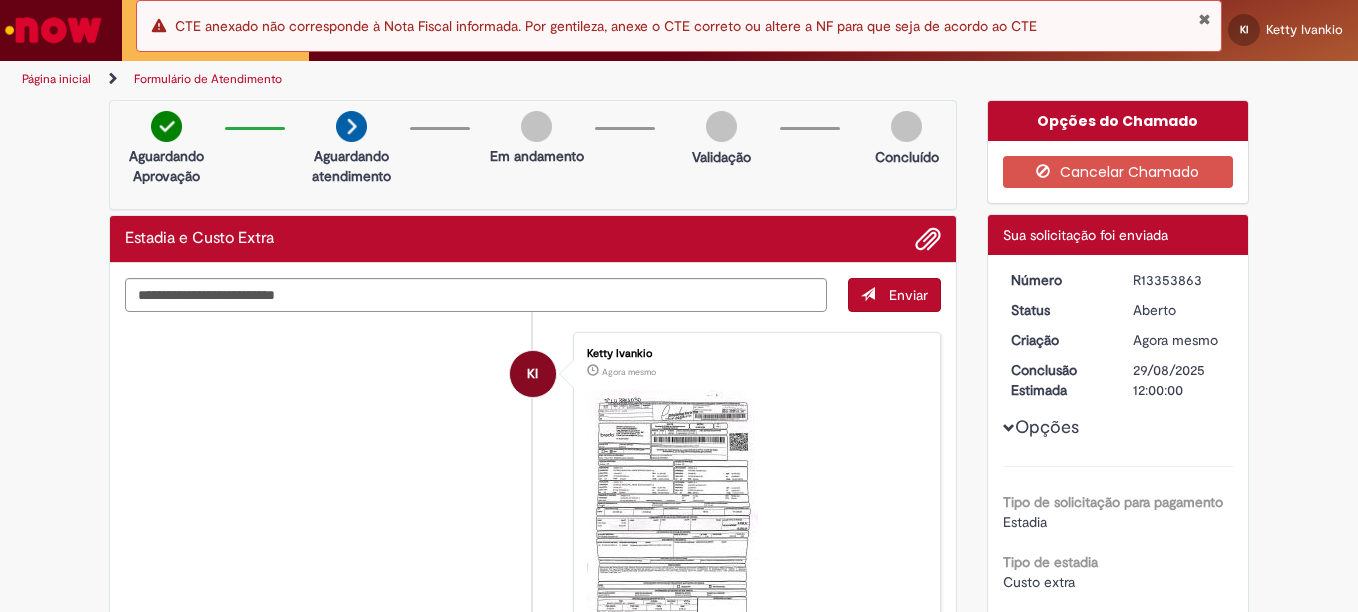 click on "R13353863" at bounding box center (1179, 280) 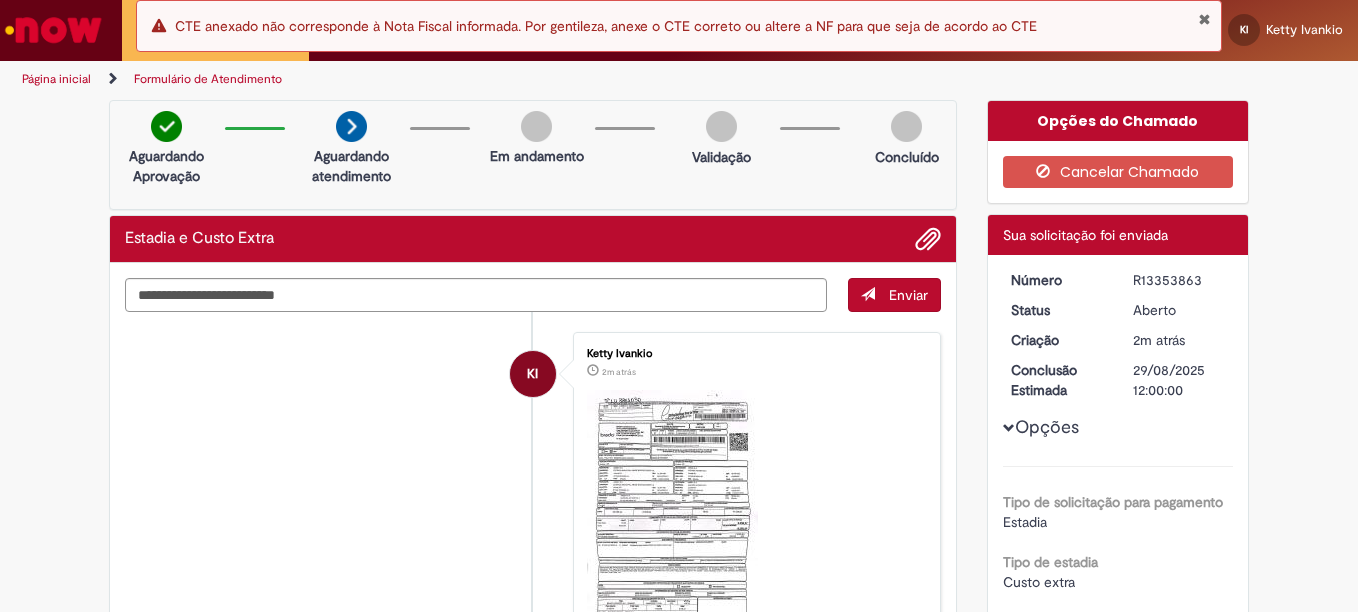 click at bounding box center (1204, 19) 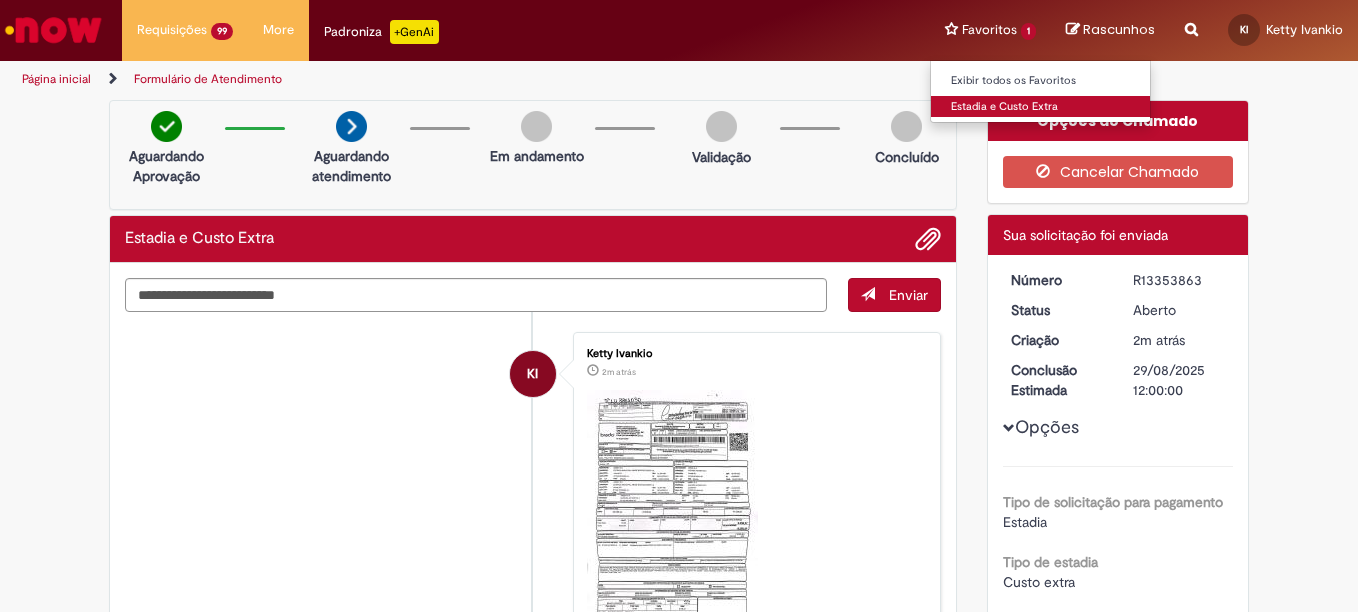 click on "Estadia e Custo Extra" at bounding box center [1041, 107] 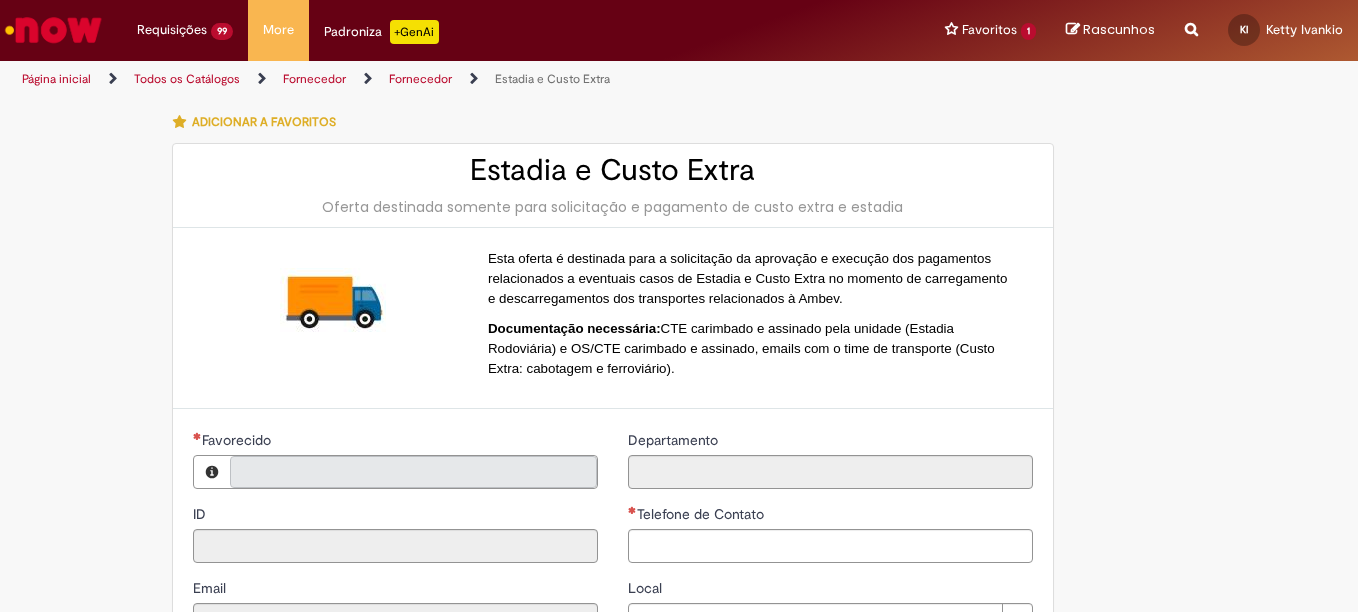 type on "**********" 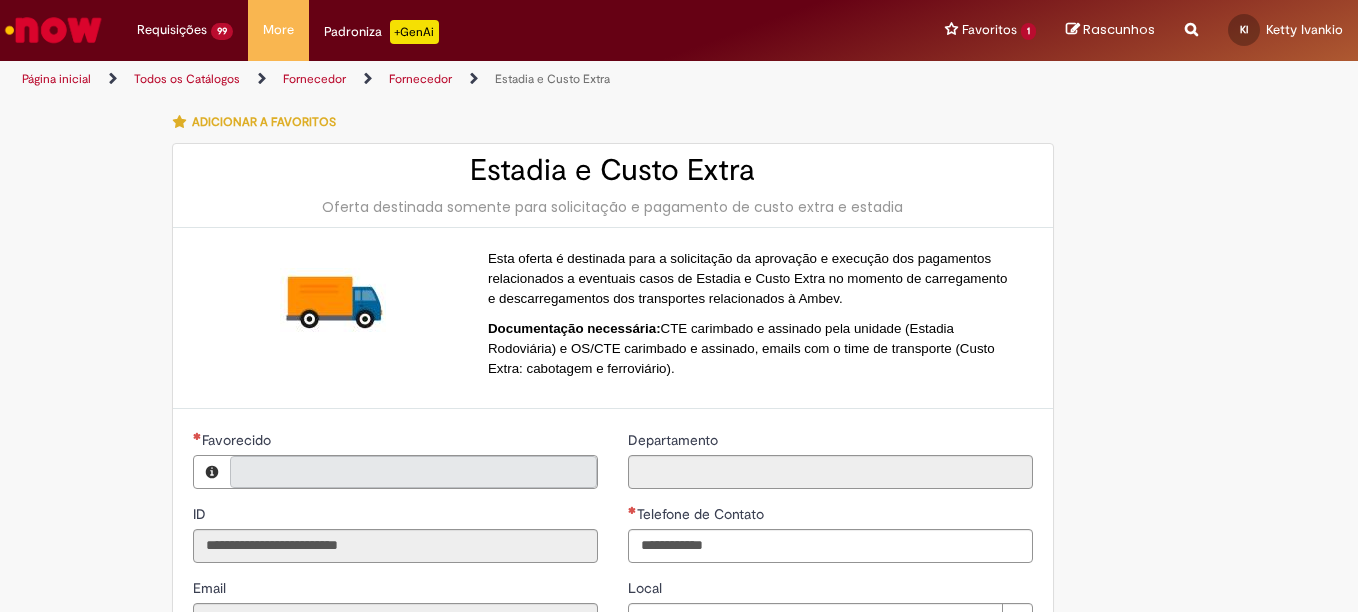 type on "**********" 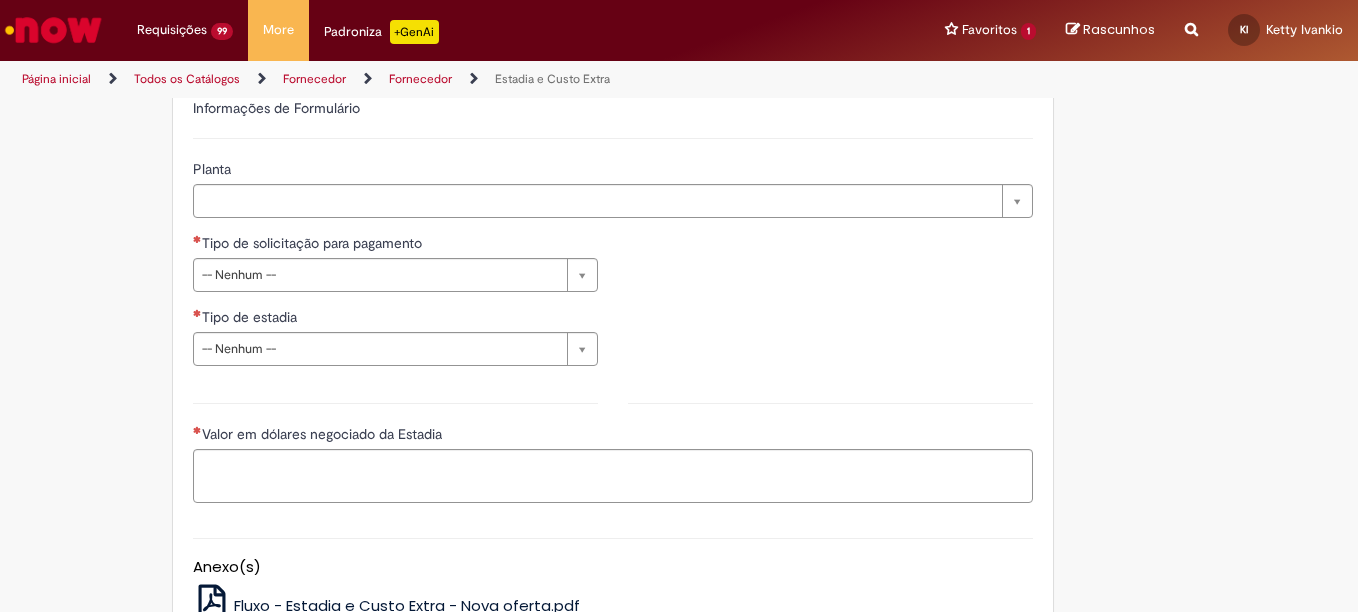 scroll, scrollTop: 634, scrollLeft: 0, axis: vertical 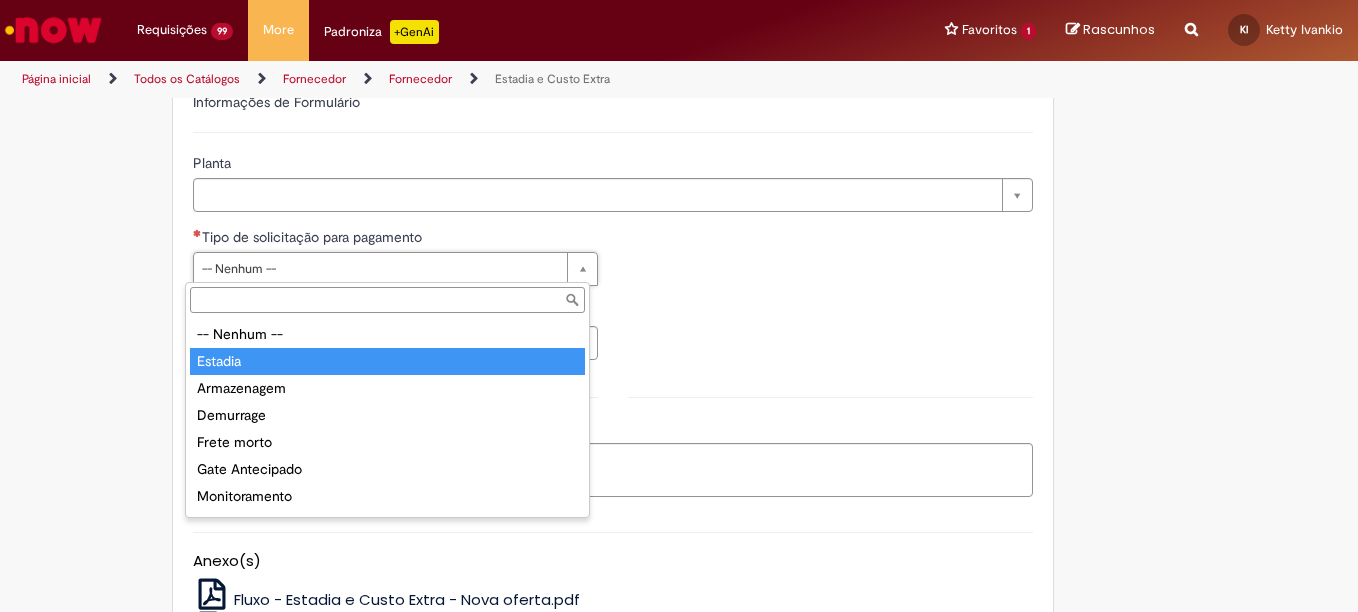 type on "*******" 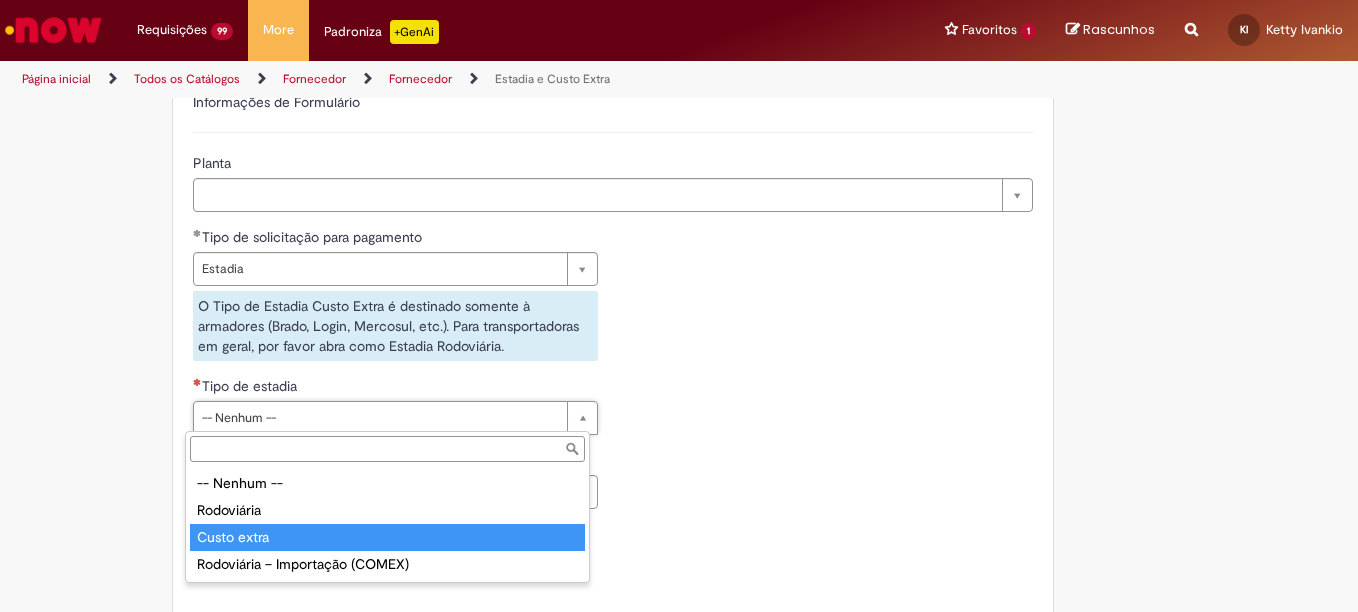 type on "**********" 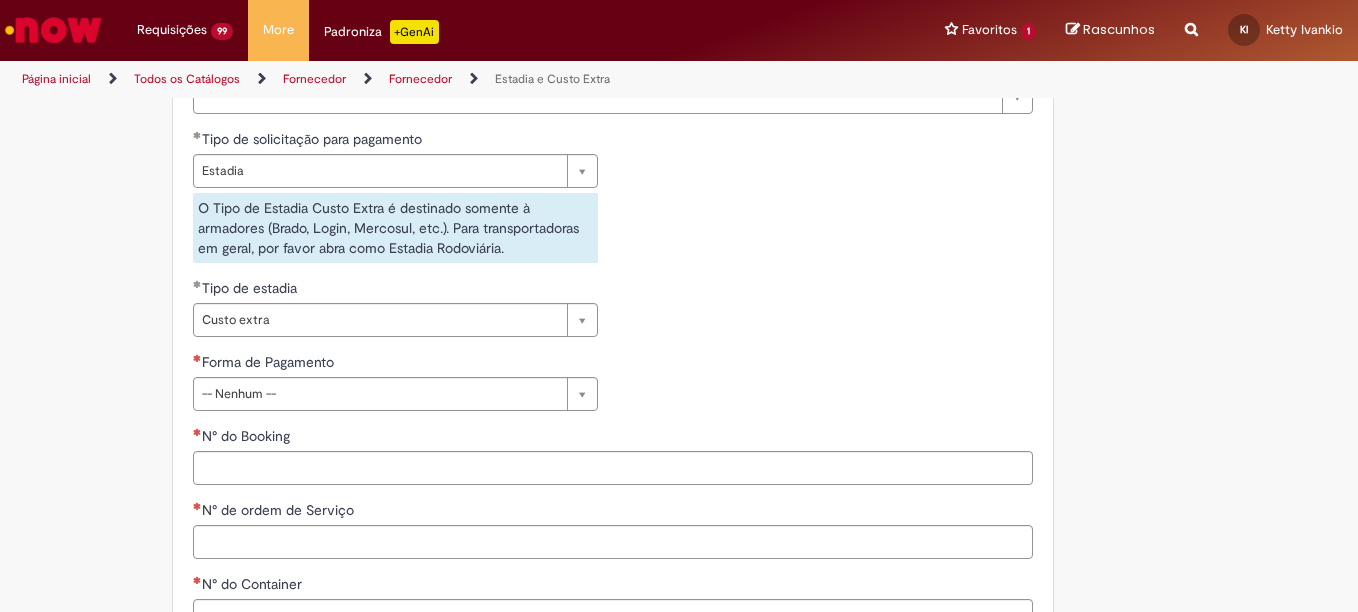 scroll, scrollTop: 740, scrollLeft: 0, axis: vertical 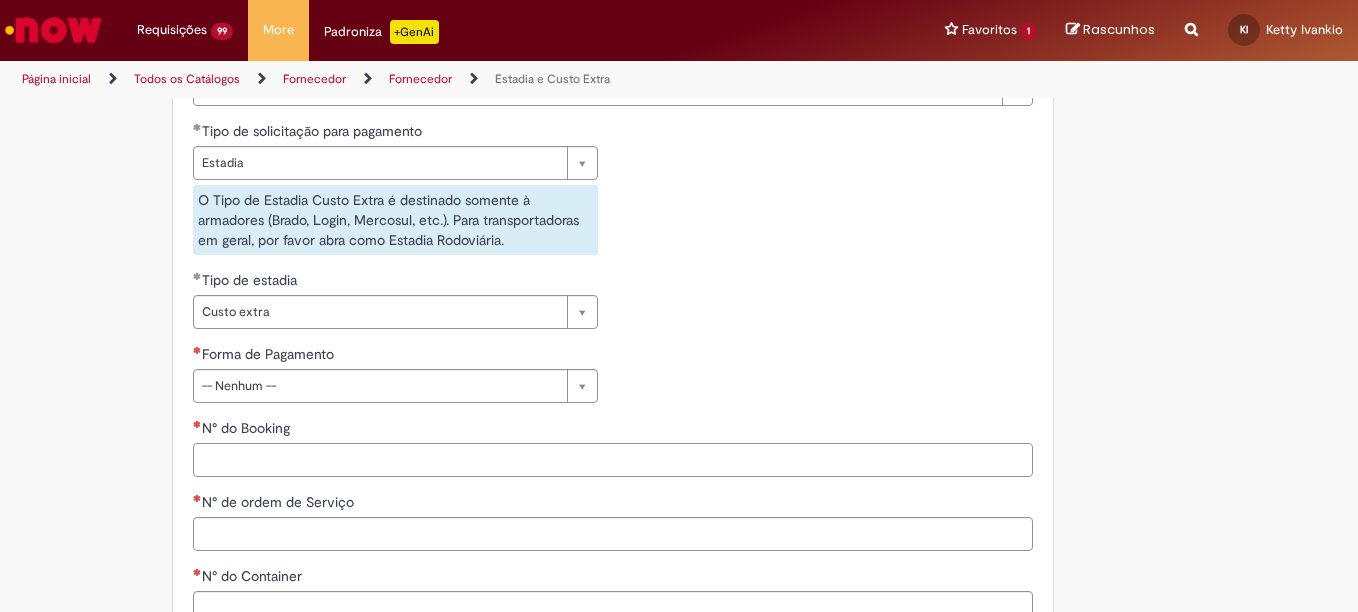 click on "N° do Booking" at bounding box center (613, 460) 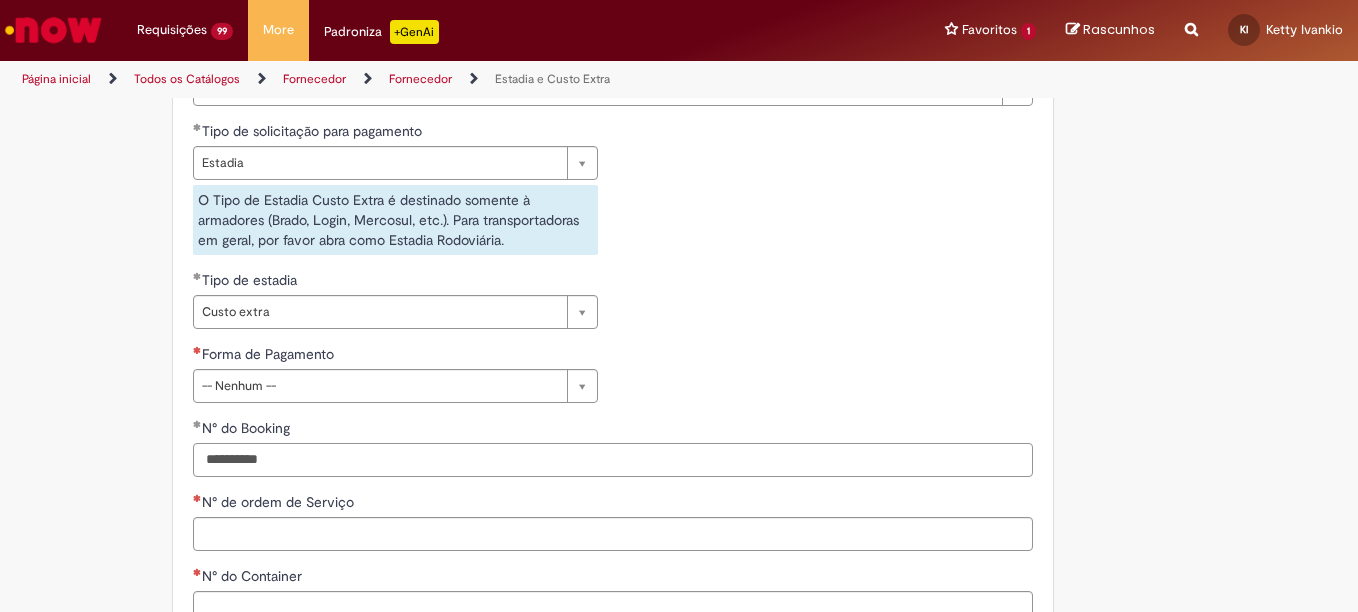 type on "**********" 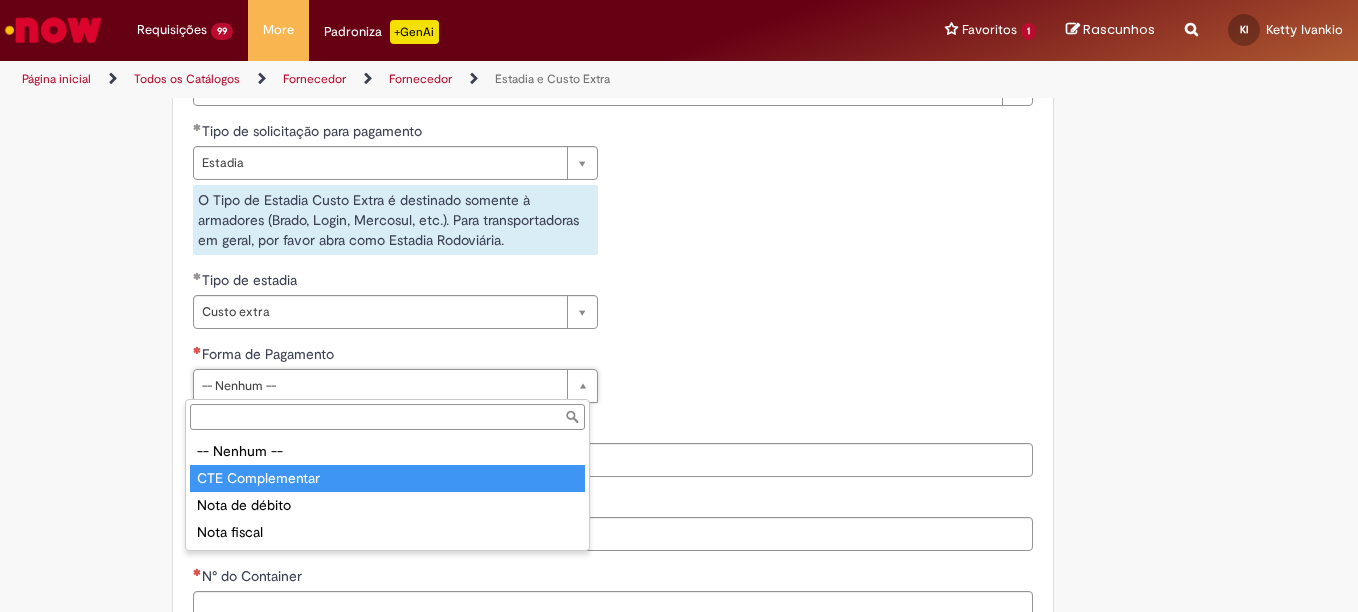 type on "**********" 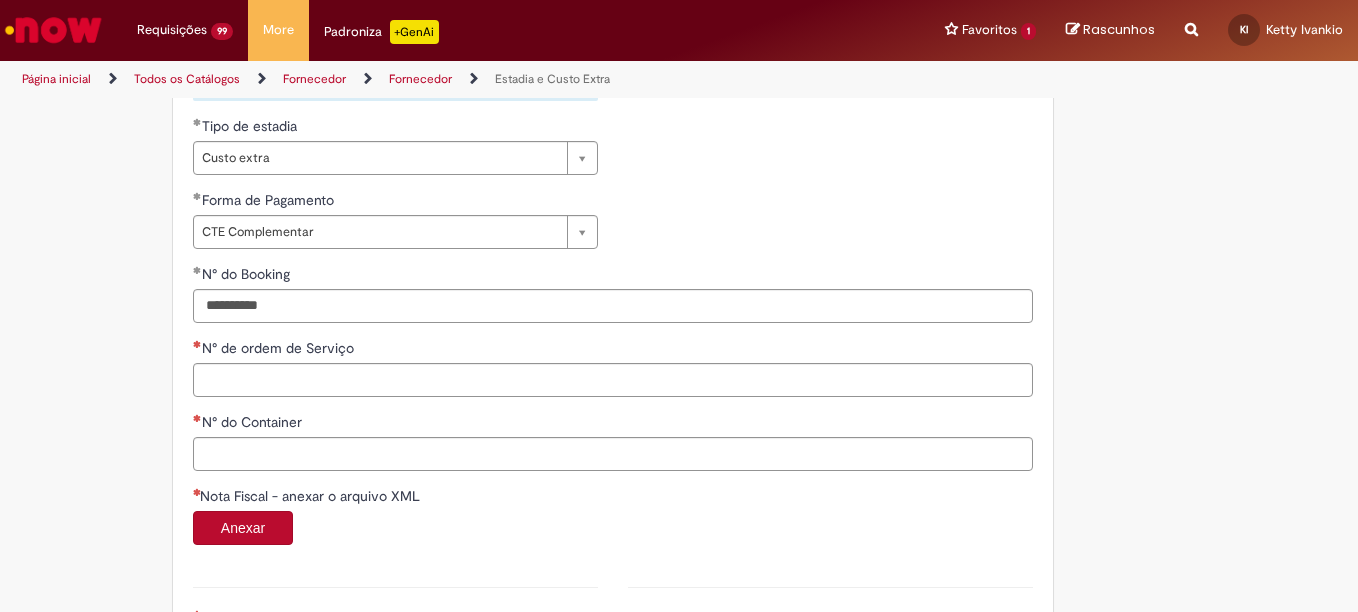 scroll, scrollTop: 918, scrollLeft: 0, axis: vertical 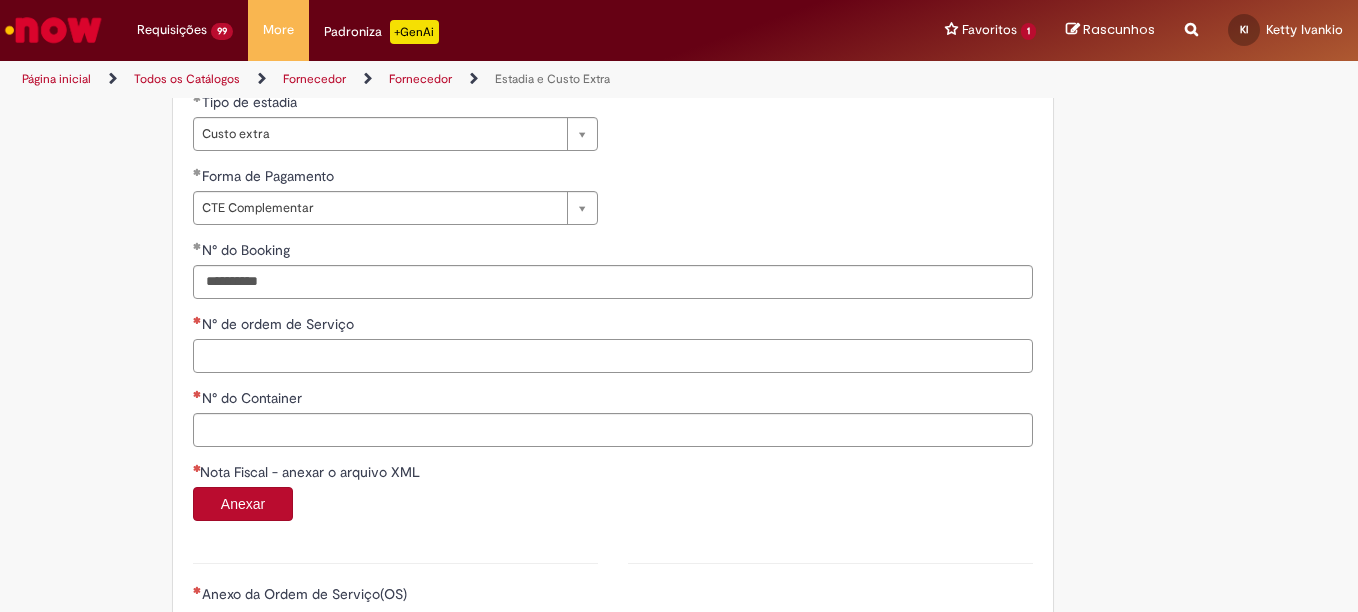 click on "N° de ordem de Serviço" at bounding box center [613, 356] 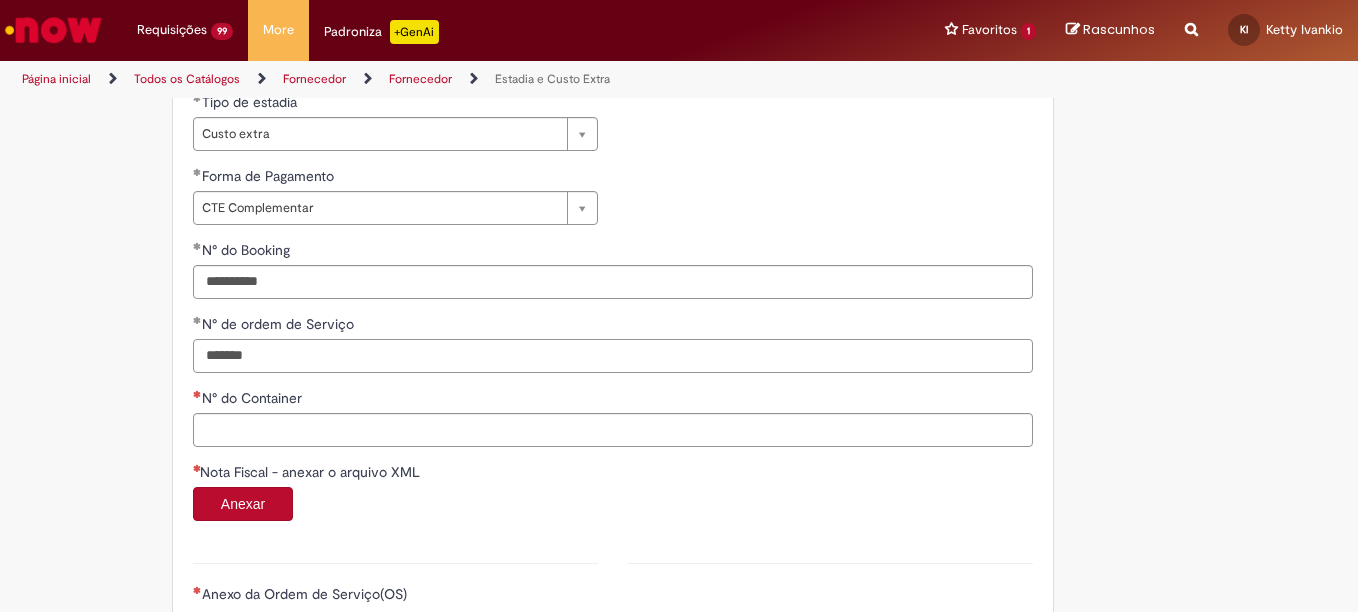 type on "*******" 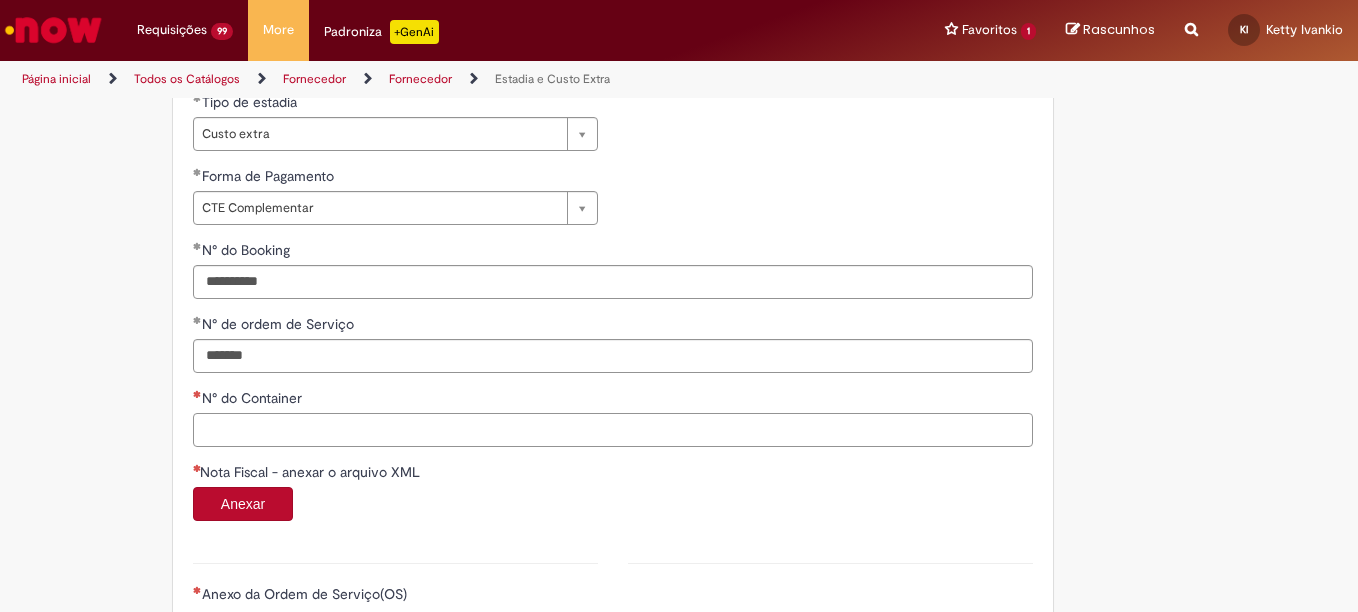 click on "N° do Container" at bounding box center (613, 430) 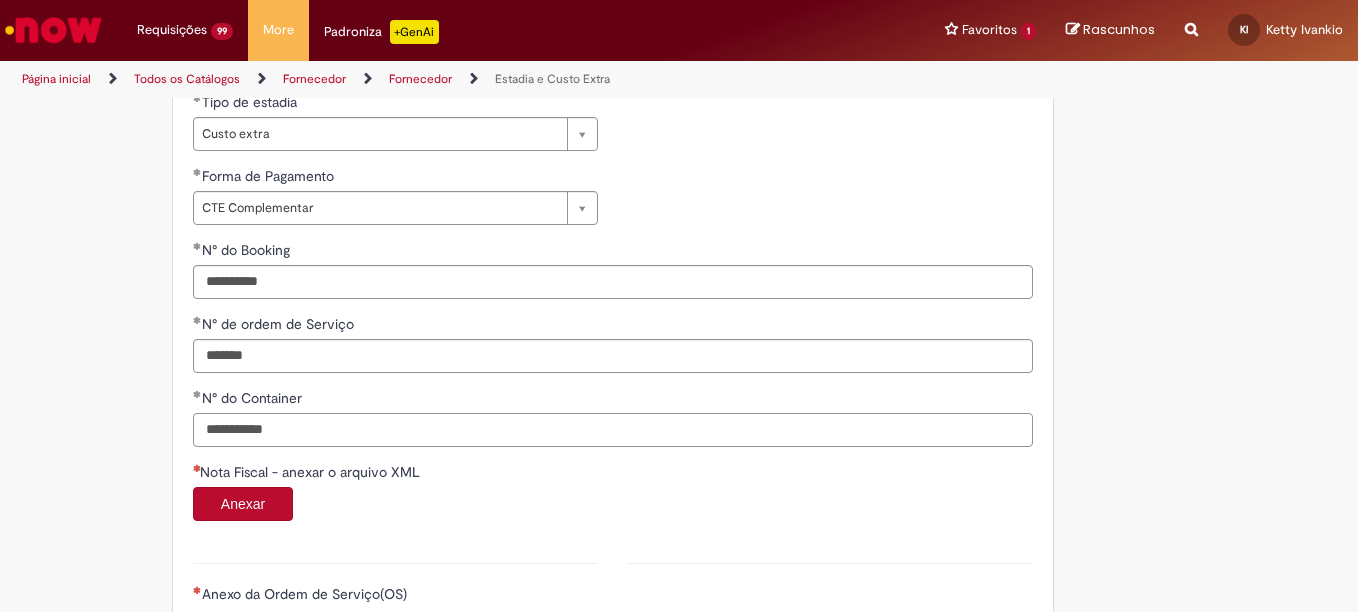 type on "**********" 